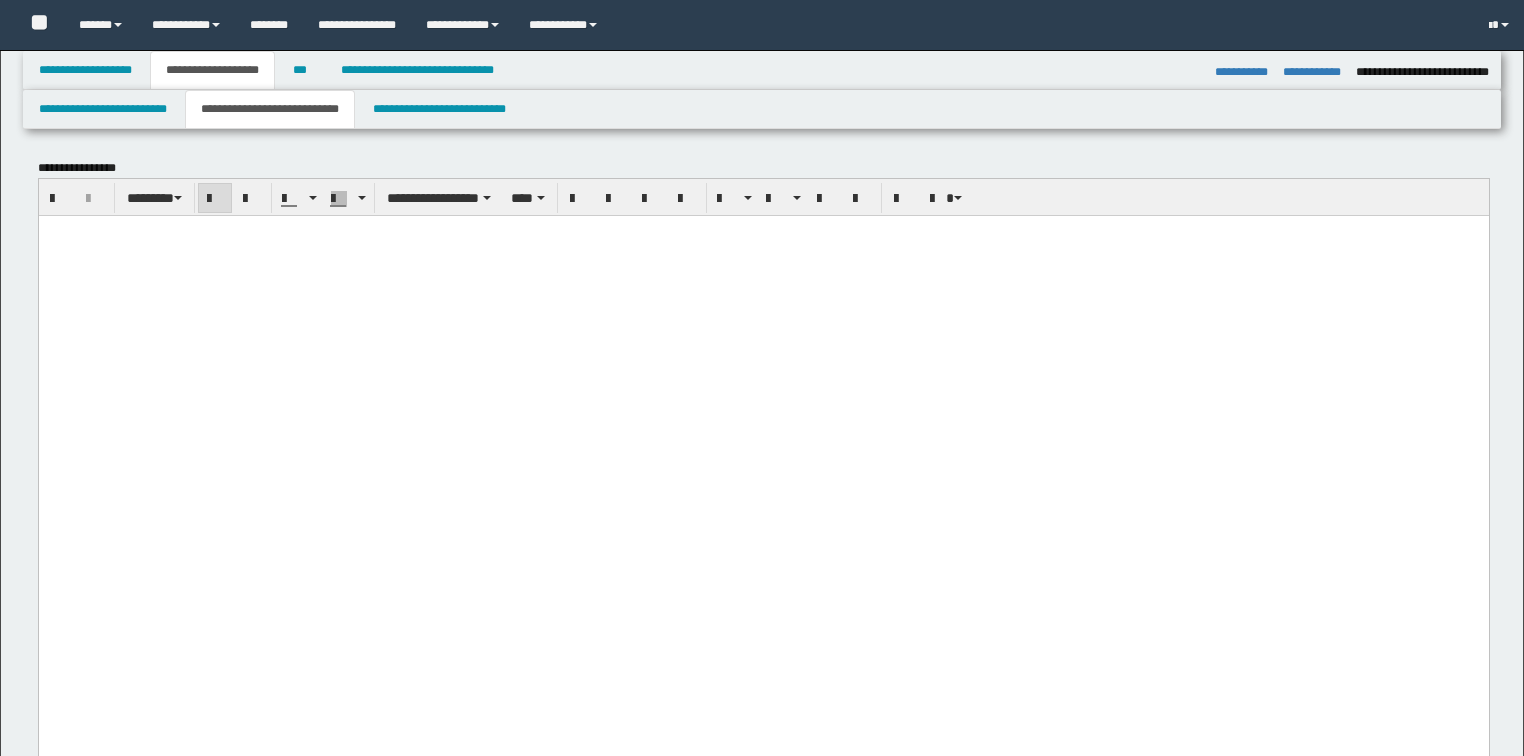 select on "*" 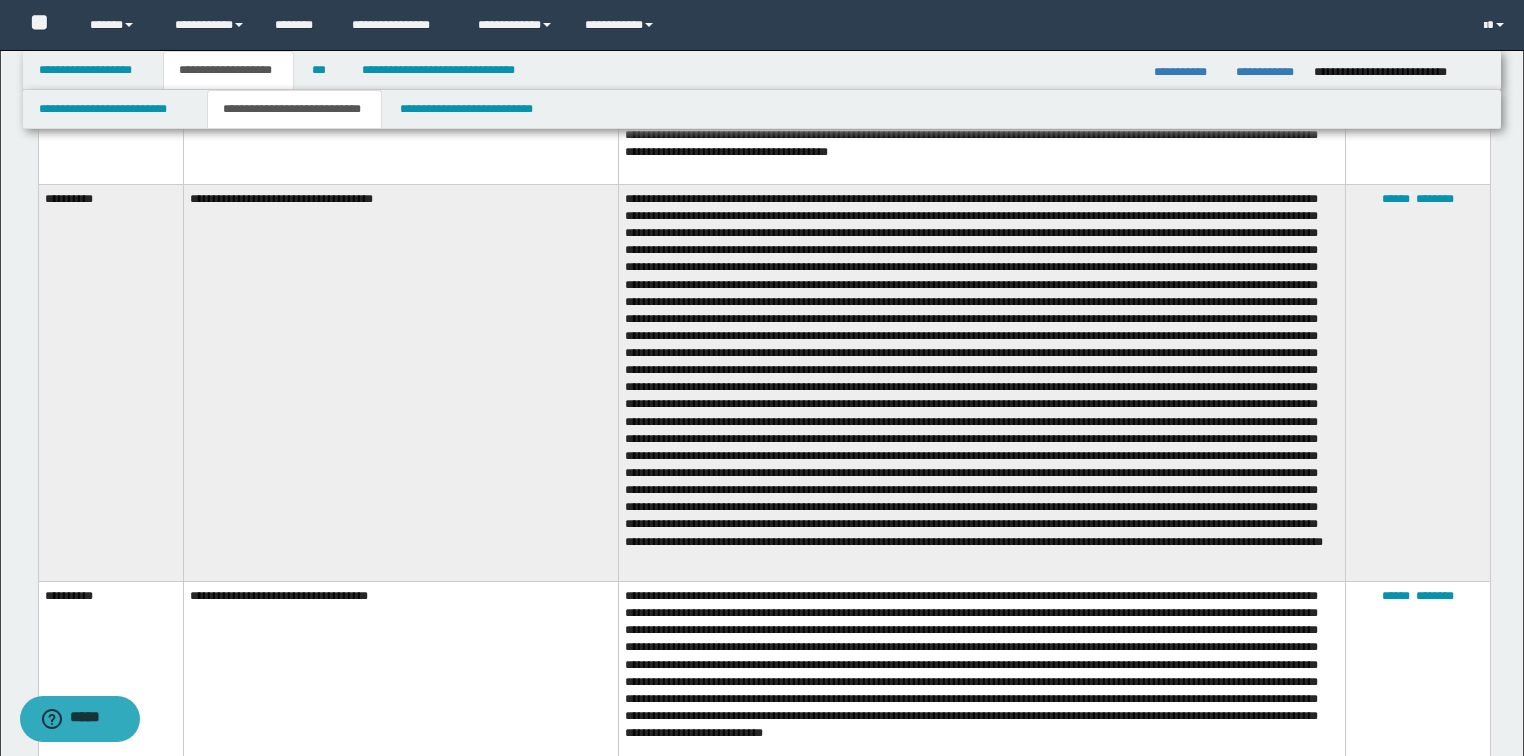 scroll, scrollTop: 0, scrollLeft: 0, axis: both 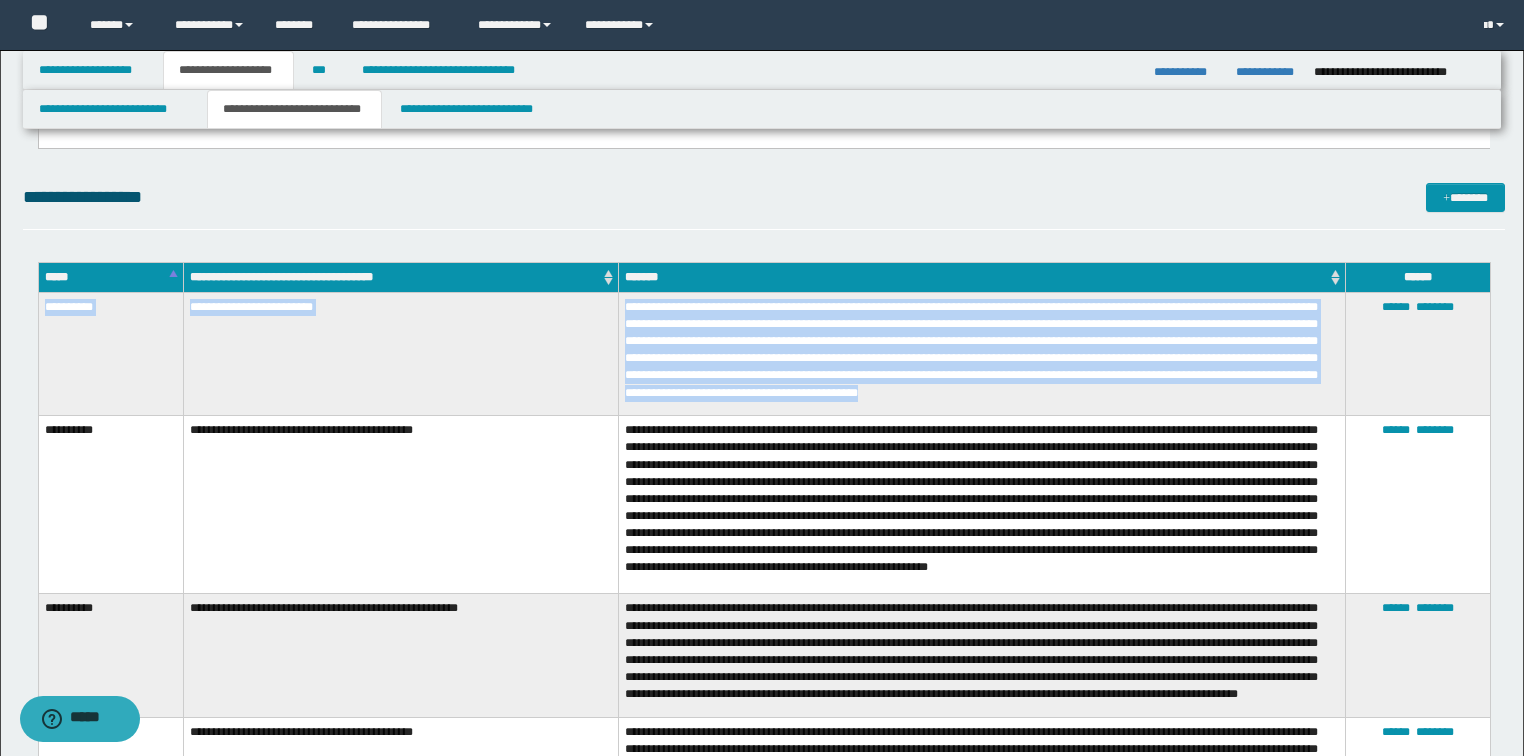 drag, startPoint x: 896, startPoint y: 397, endPoint x: 47, endPoint y: 323, distance: 852.2189 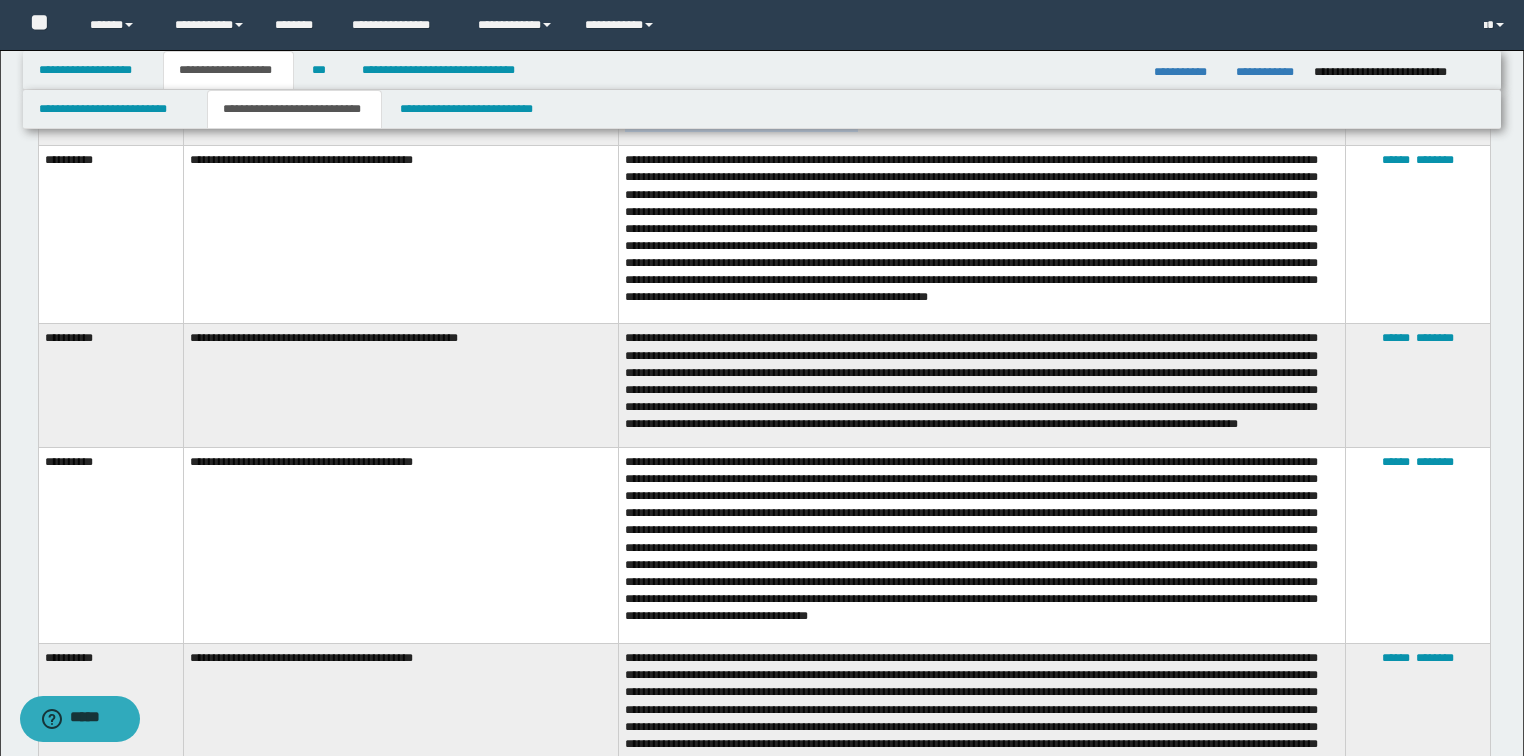 scroll, scrollTop: 1840, scrollLeft: 0, axis: vertical 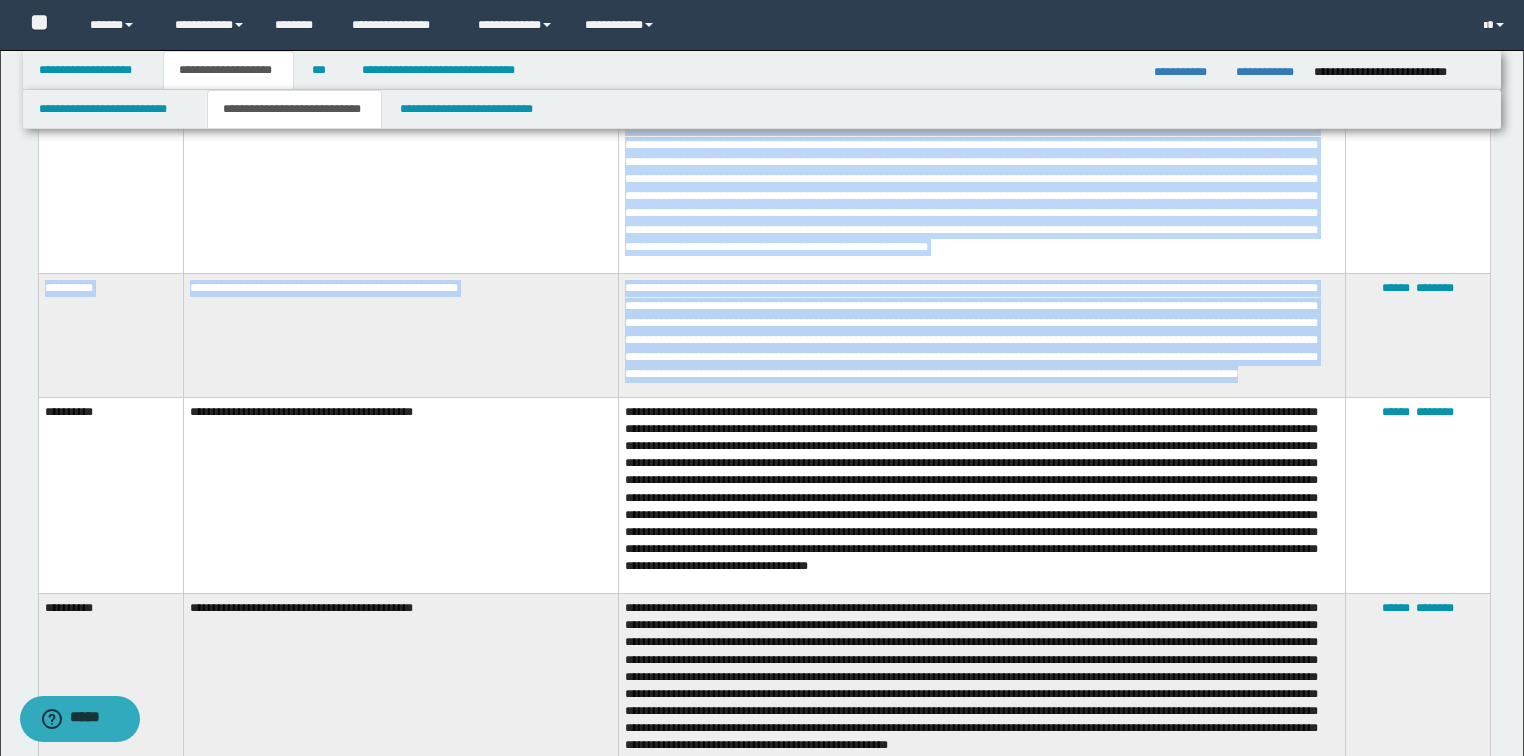 drag, startPoint x: 733, startPoint y: 392, endPoint x: 35, endPoint y: 336, distance: 700.2428 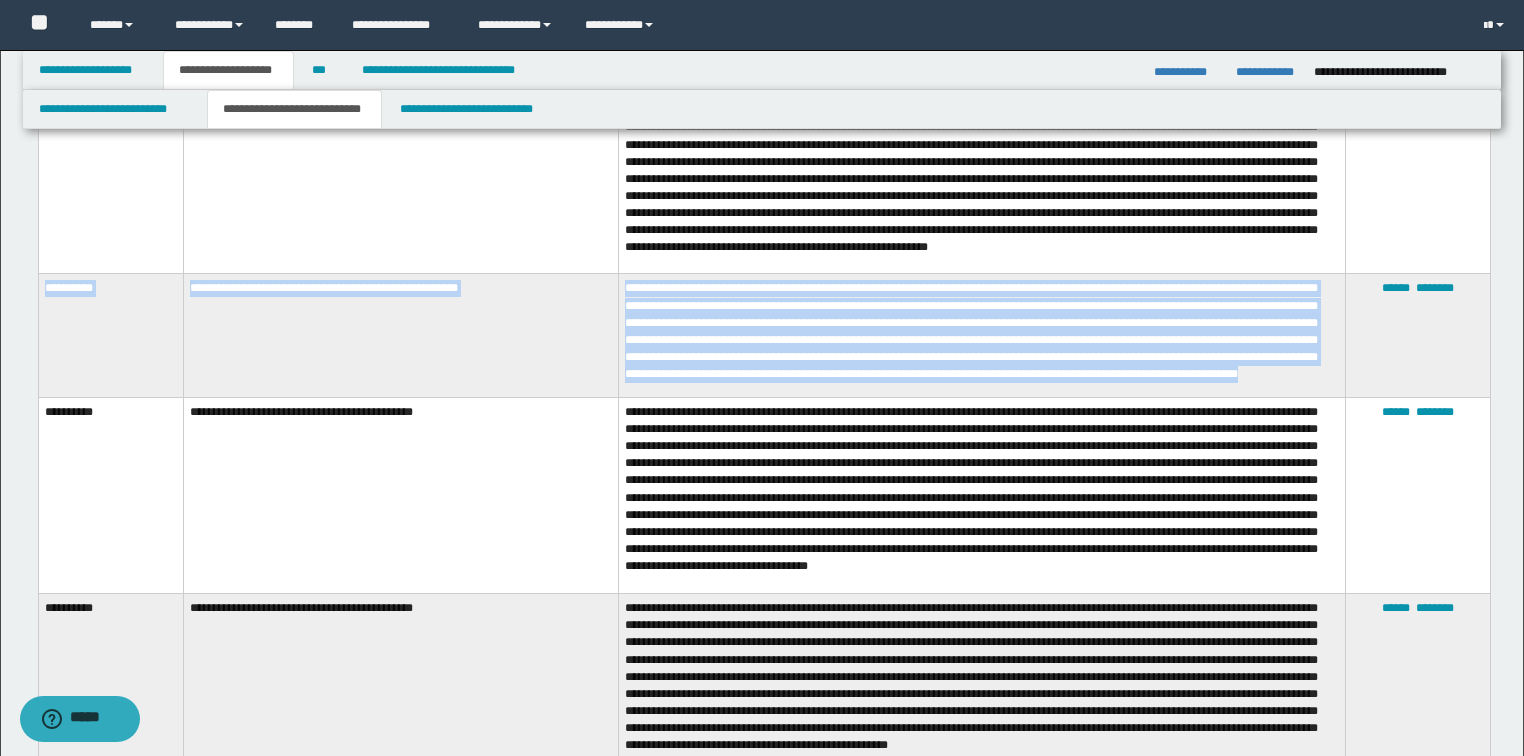click on "**********" at bounding box center [110, 335] 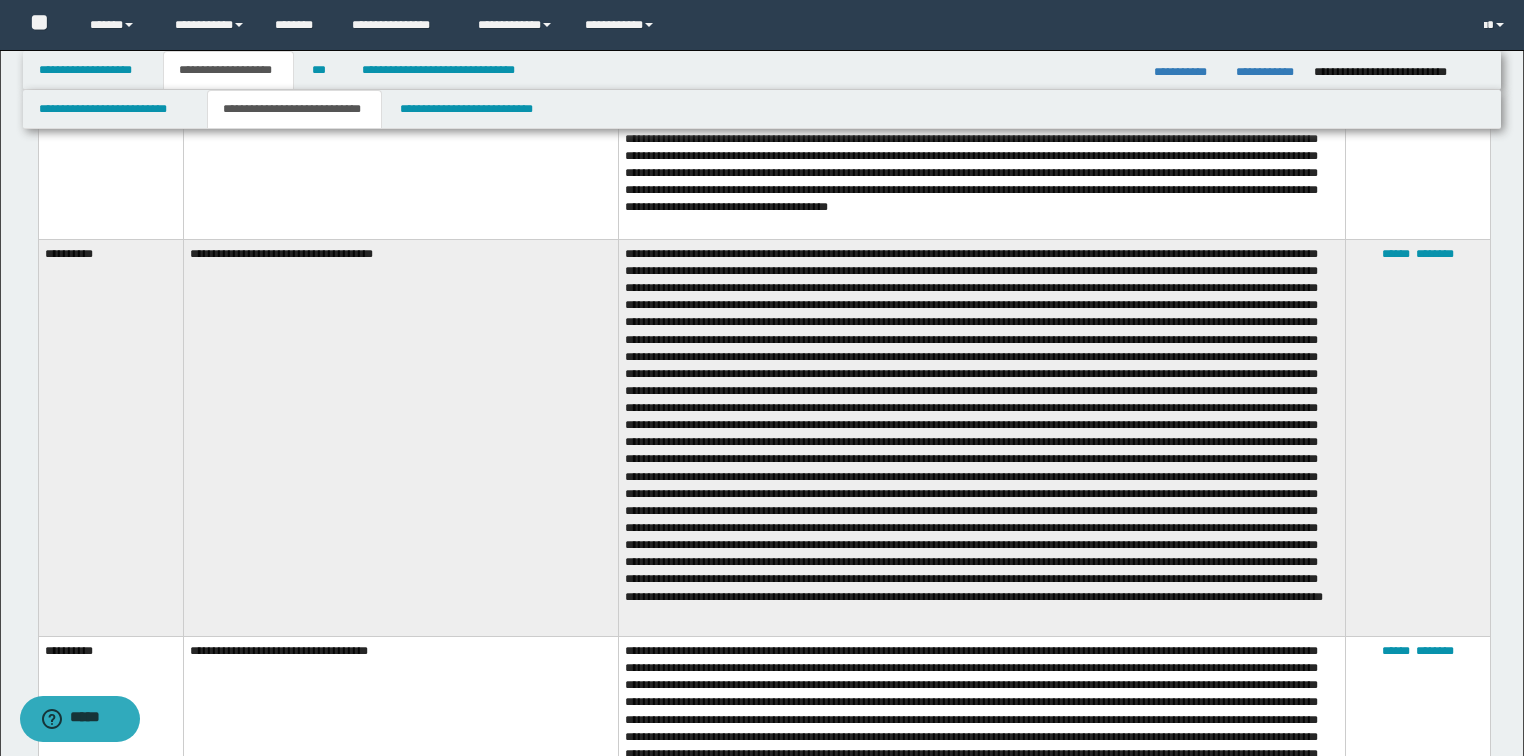 scroll, scrollTop: 2960, scrollLeft: 0, axis: vertical 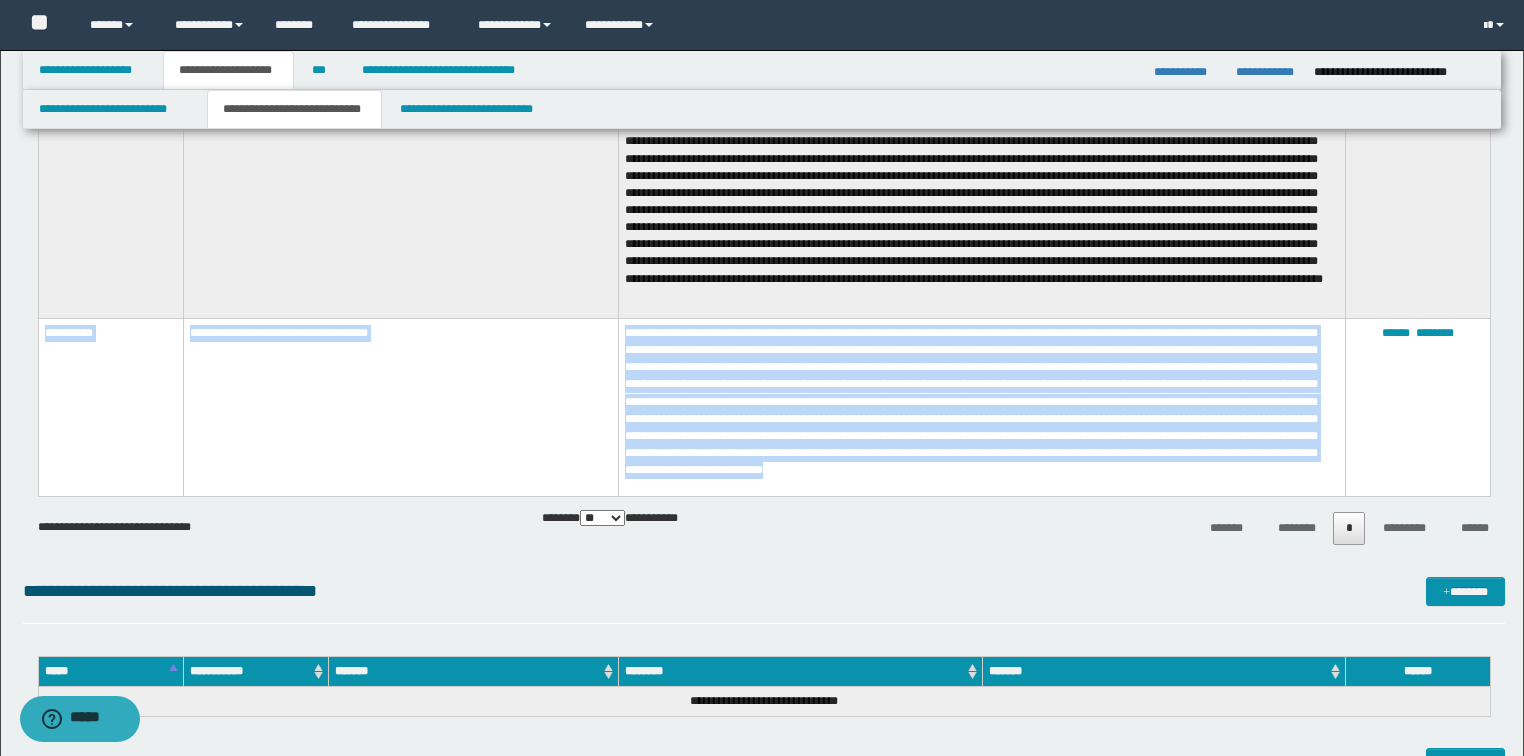 drag, startPoint x: 1092, startPoint y: 480, endPoint x: 41, endPoint y: 361, distance: 1057.7155 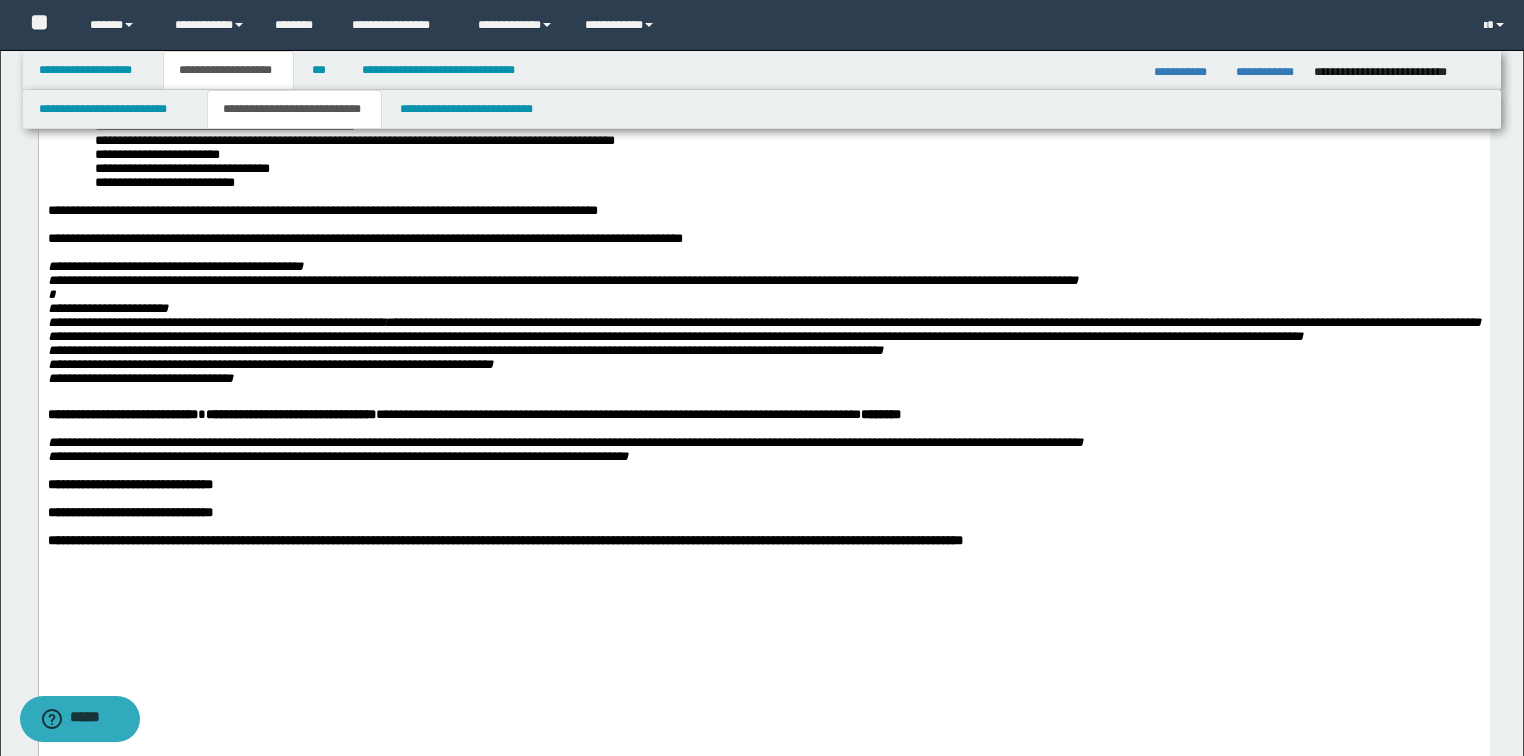 scroll, scrollTop: 800, scrollLeft: 0, axis: vertical 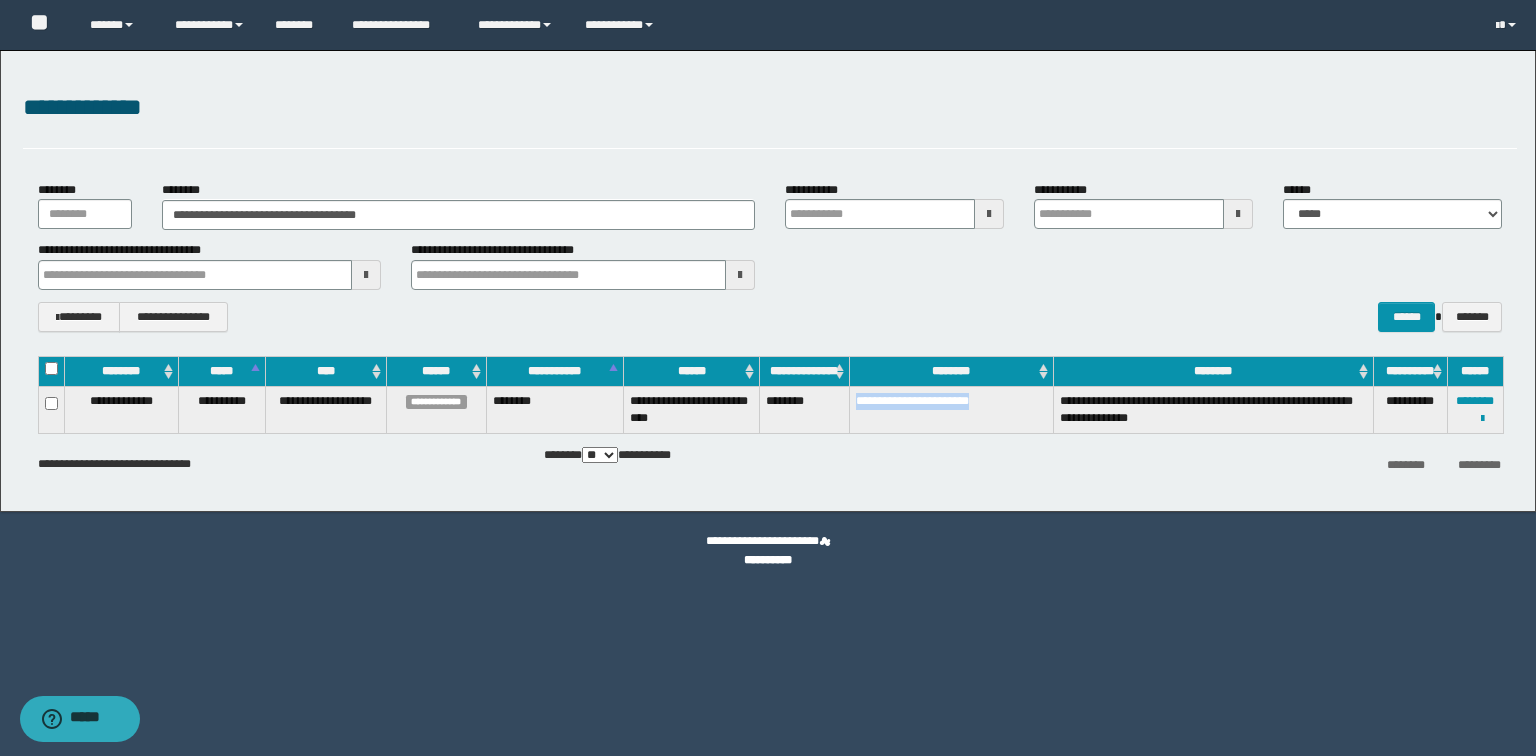 drag, startPoint x: 1027, startPoint y: 399, endPoint x: 851, endPoint y: 411, distance: 176.40862 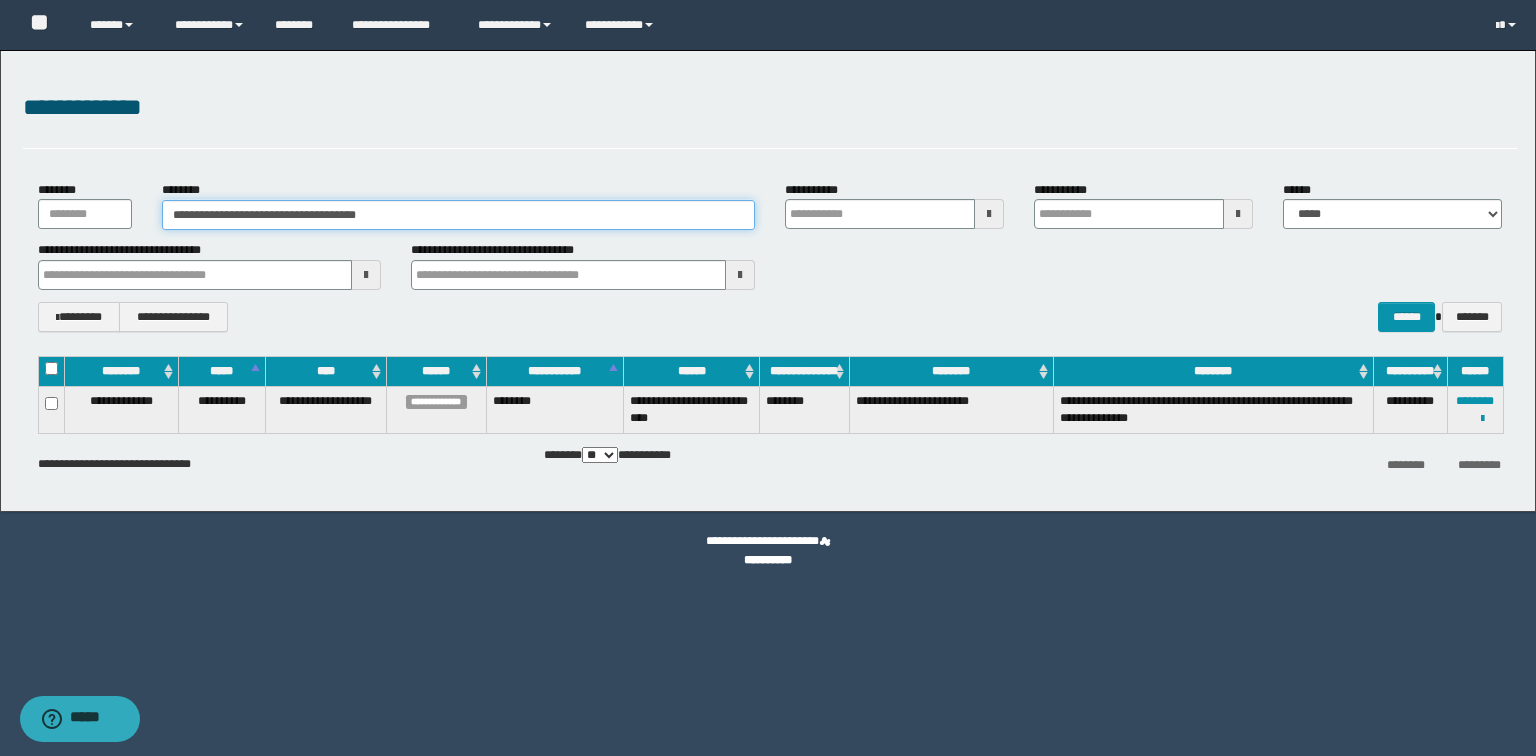 drag, startPoint x: 513, startPoint y: 209, endPoint x: 0, endPoint y: 195, distance: 513.191 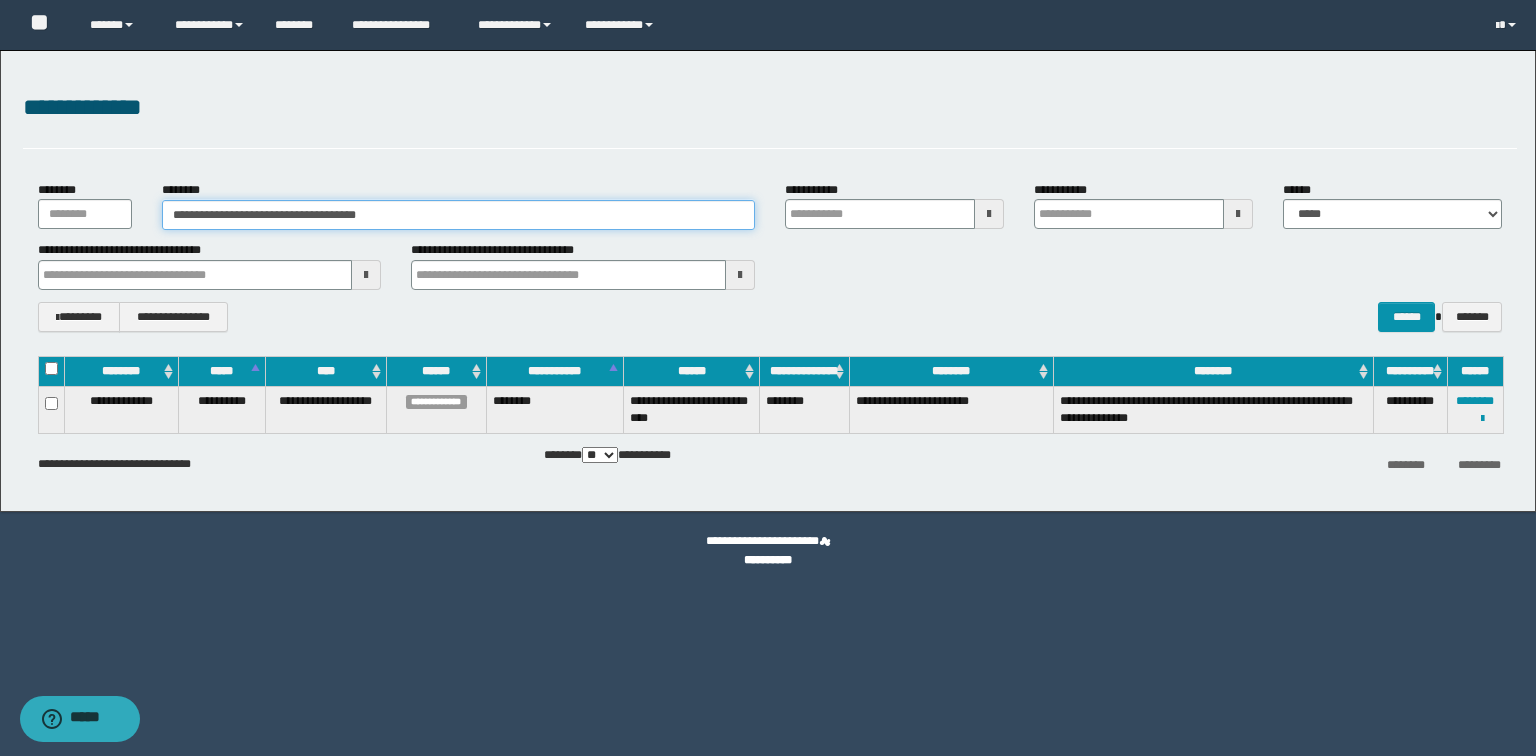 paste 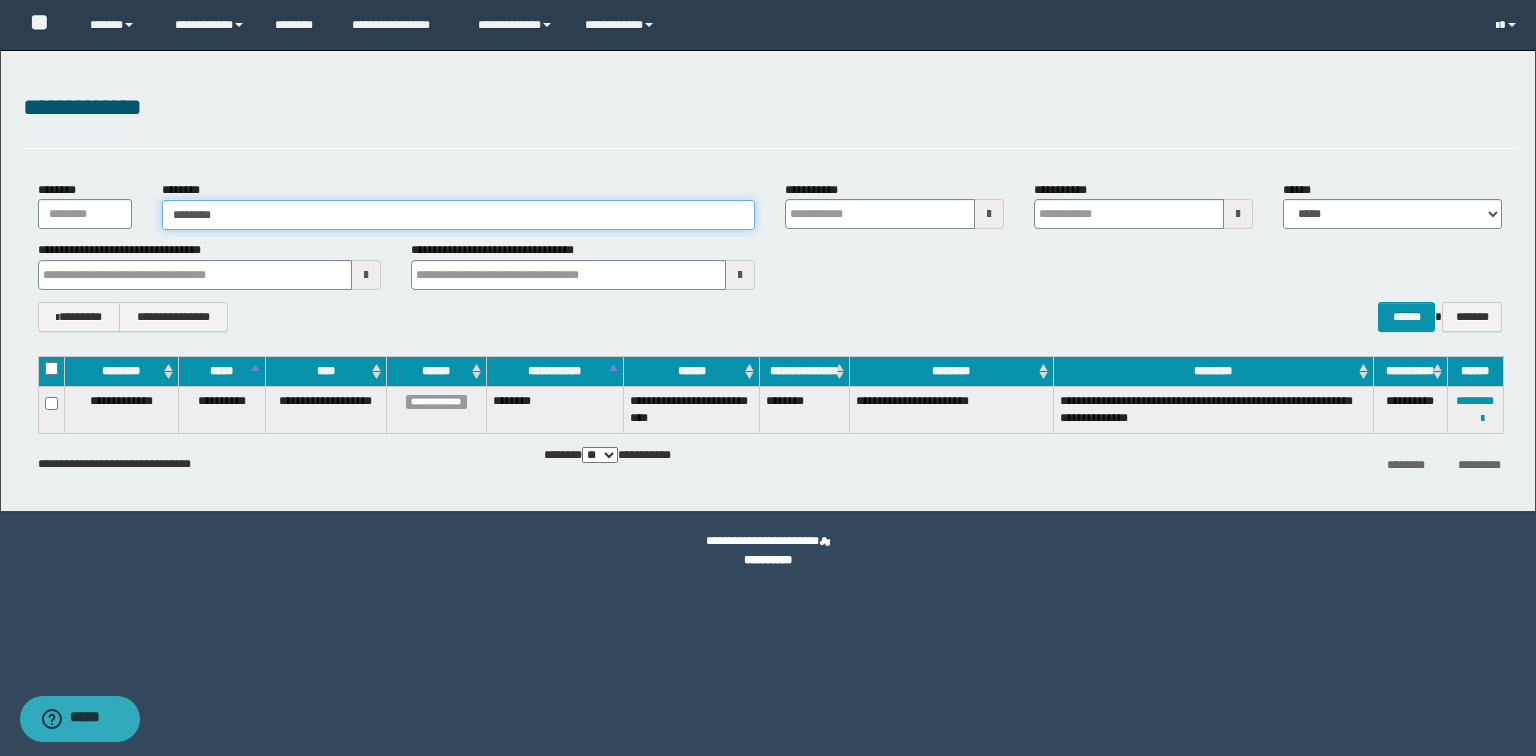 type on "********" 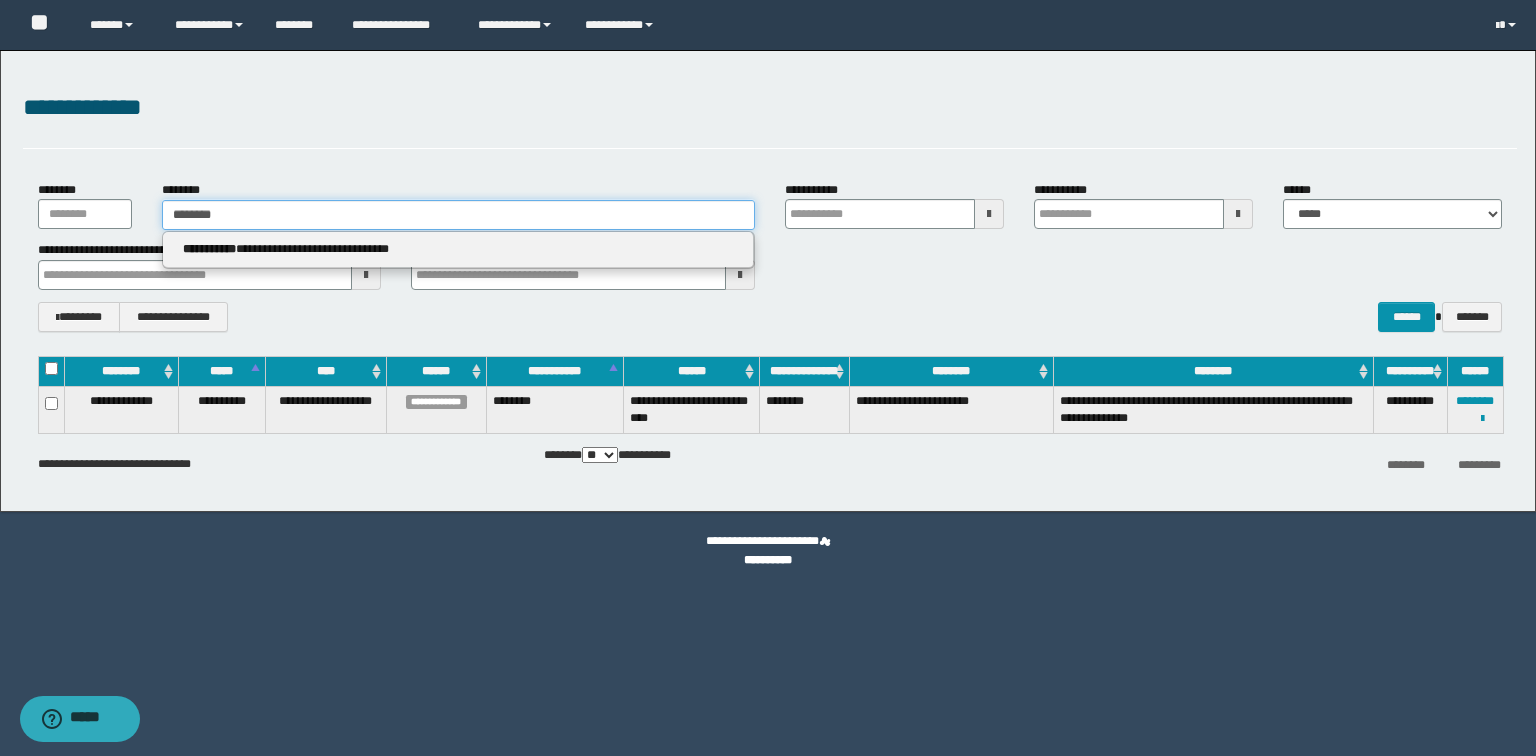 type on "********" 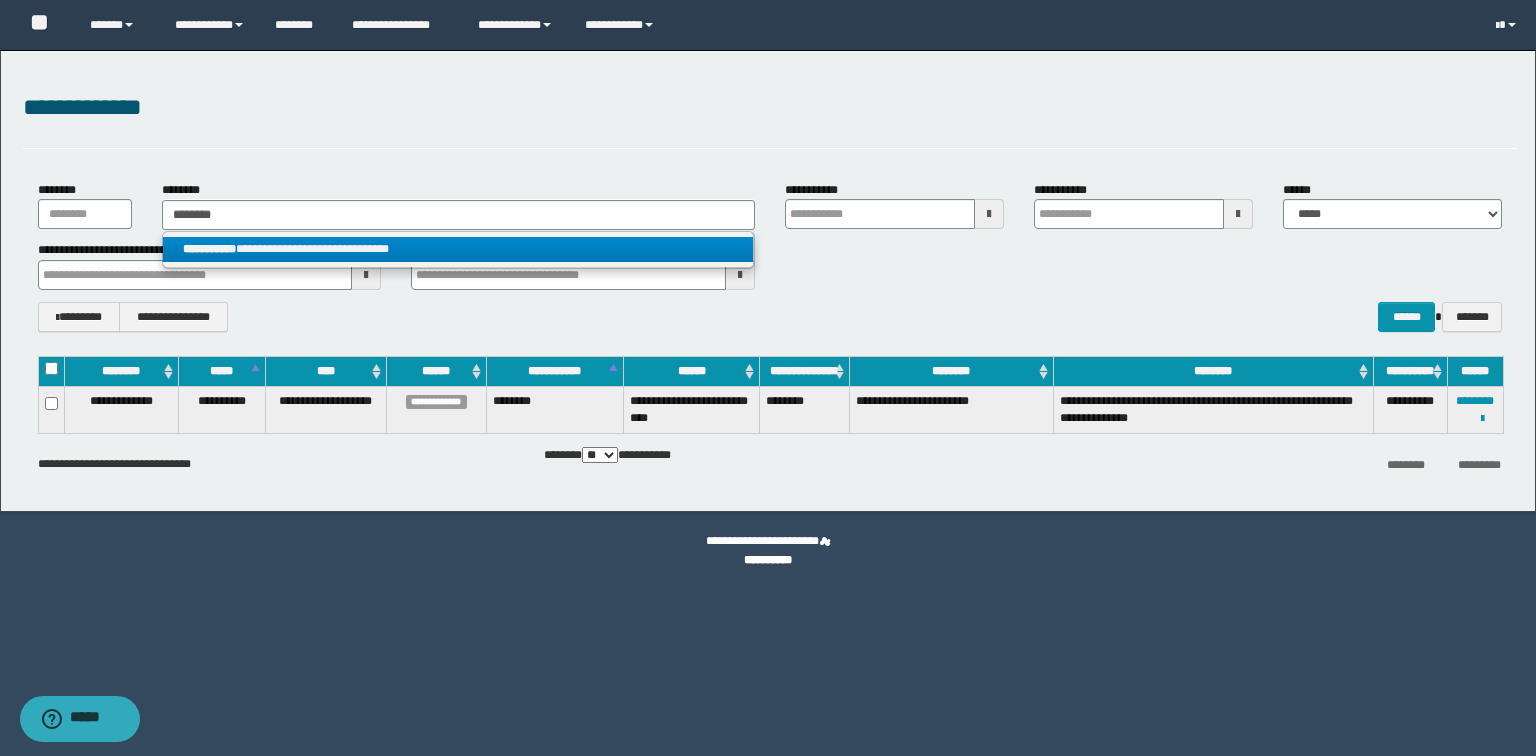 click on "**********" at bounding box center (458, 249) 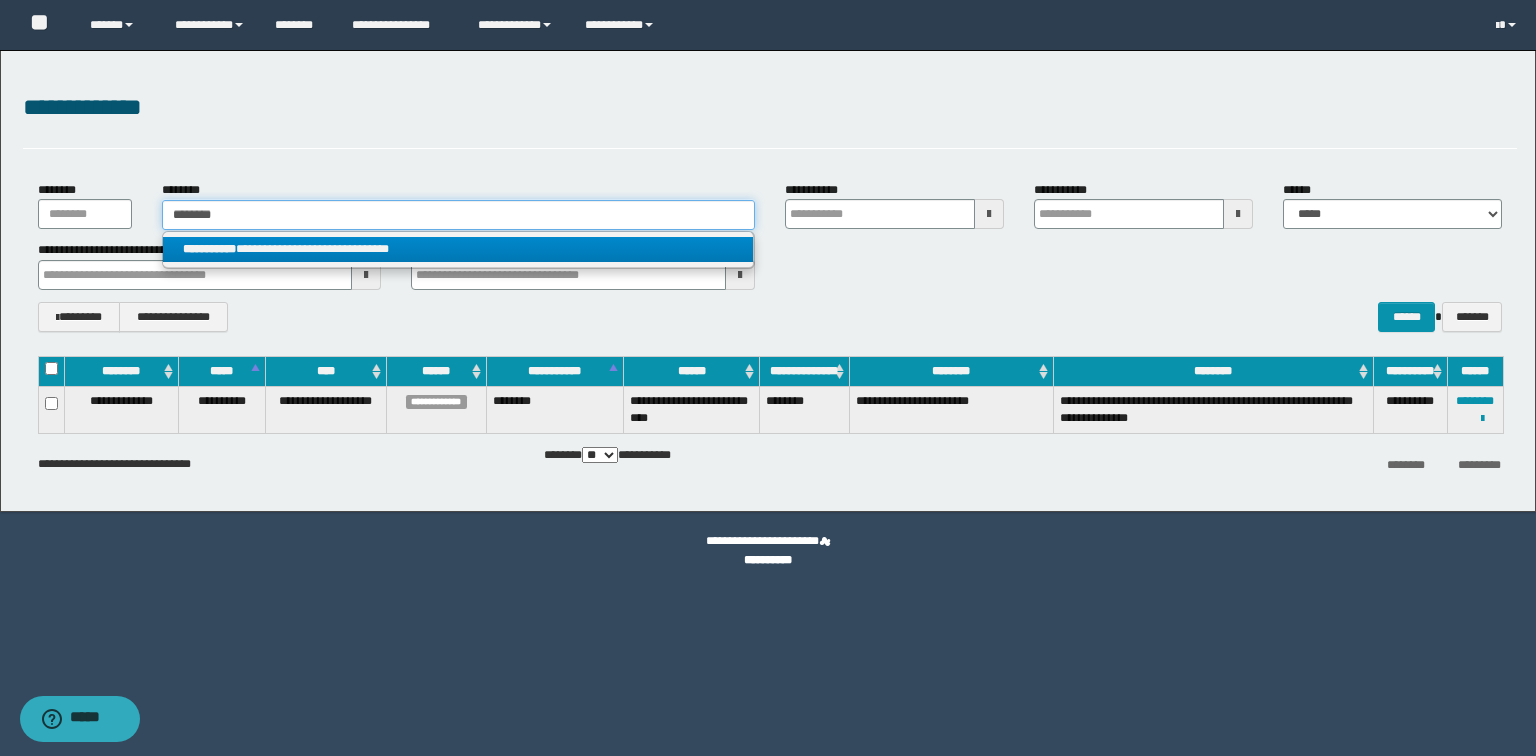type 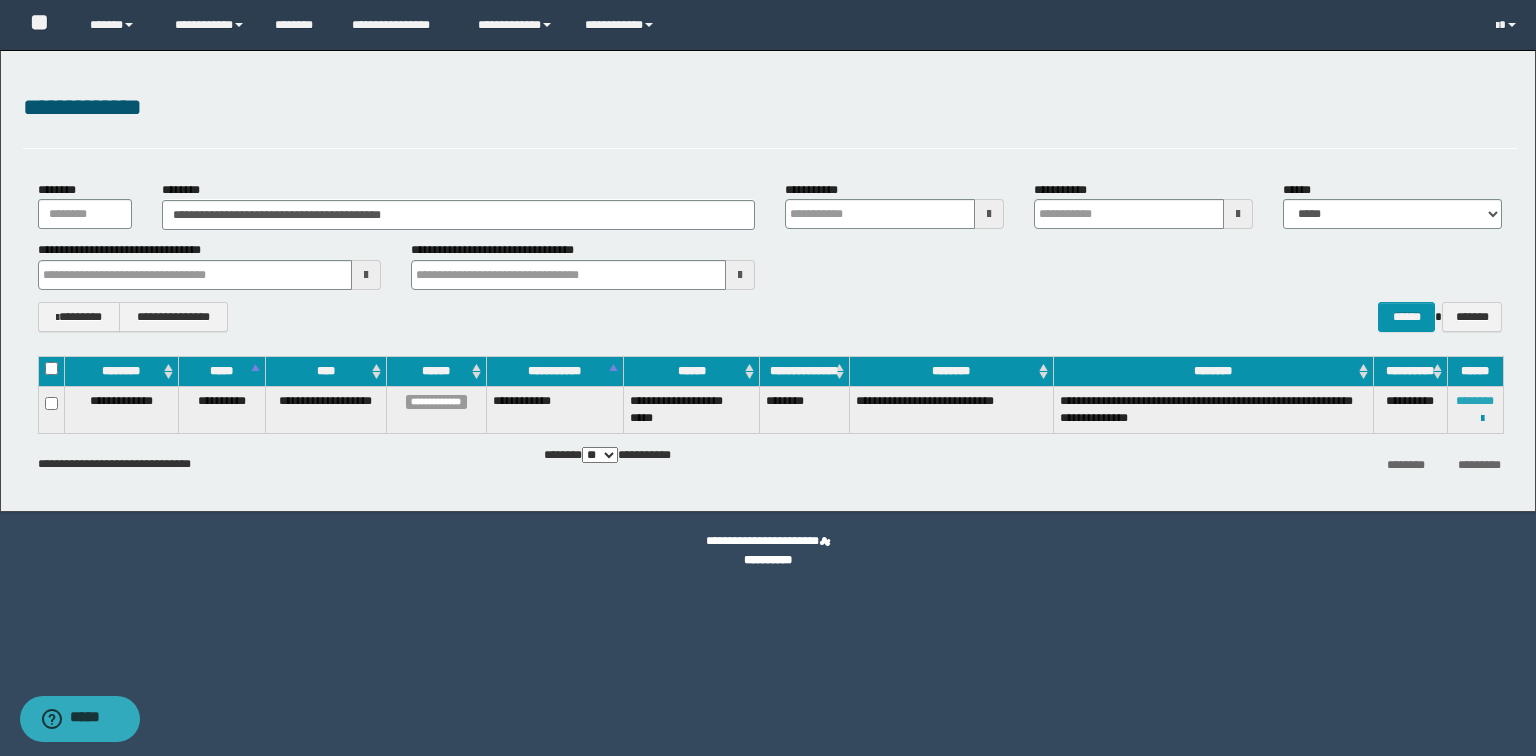 click on "********" at bounding box center [1475, 401] 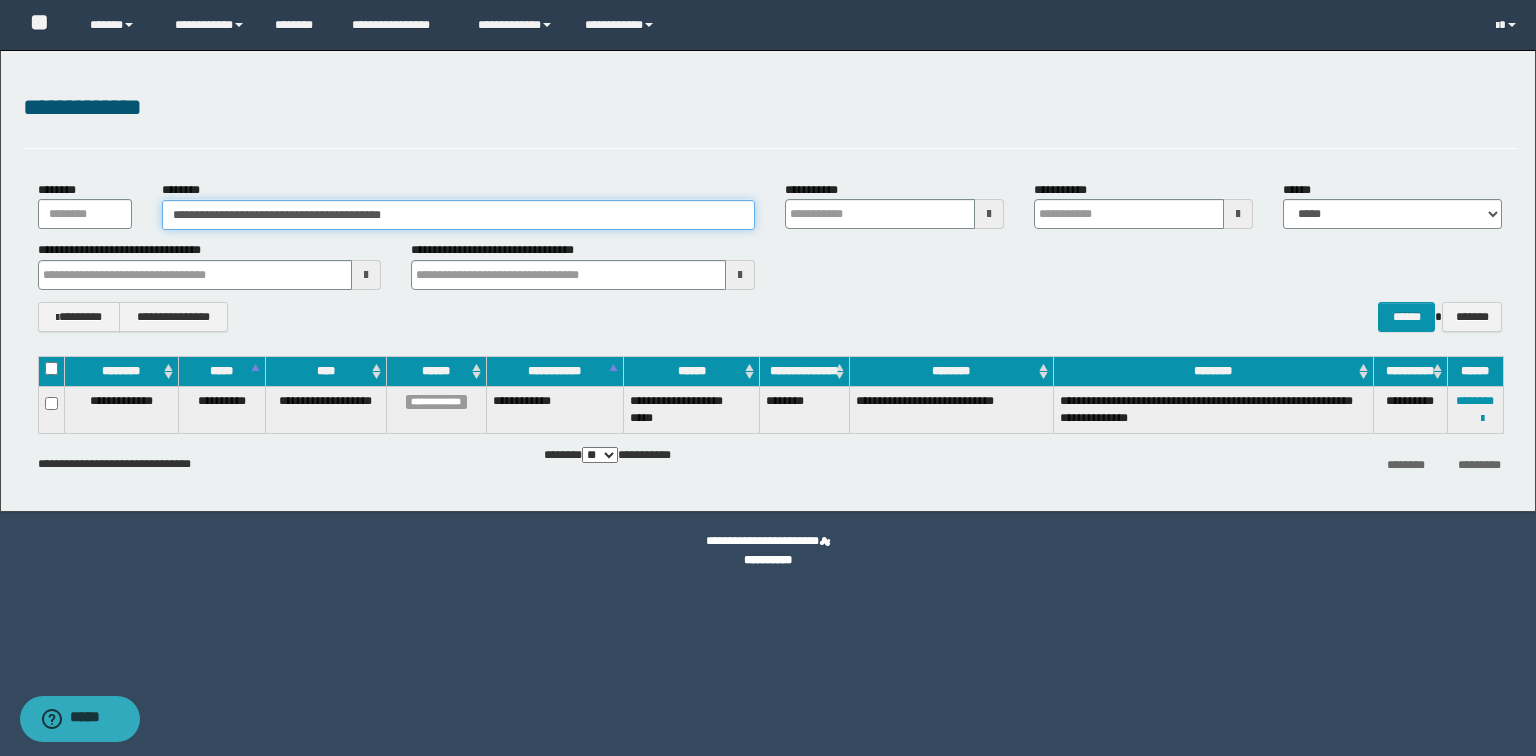 drag, startPoint x: 481, startPoint y: 218, endPoint x: 0, endPoint y: 203, distance: 481.23383 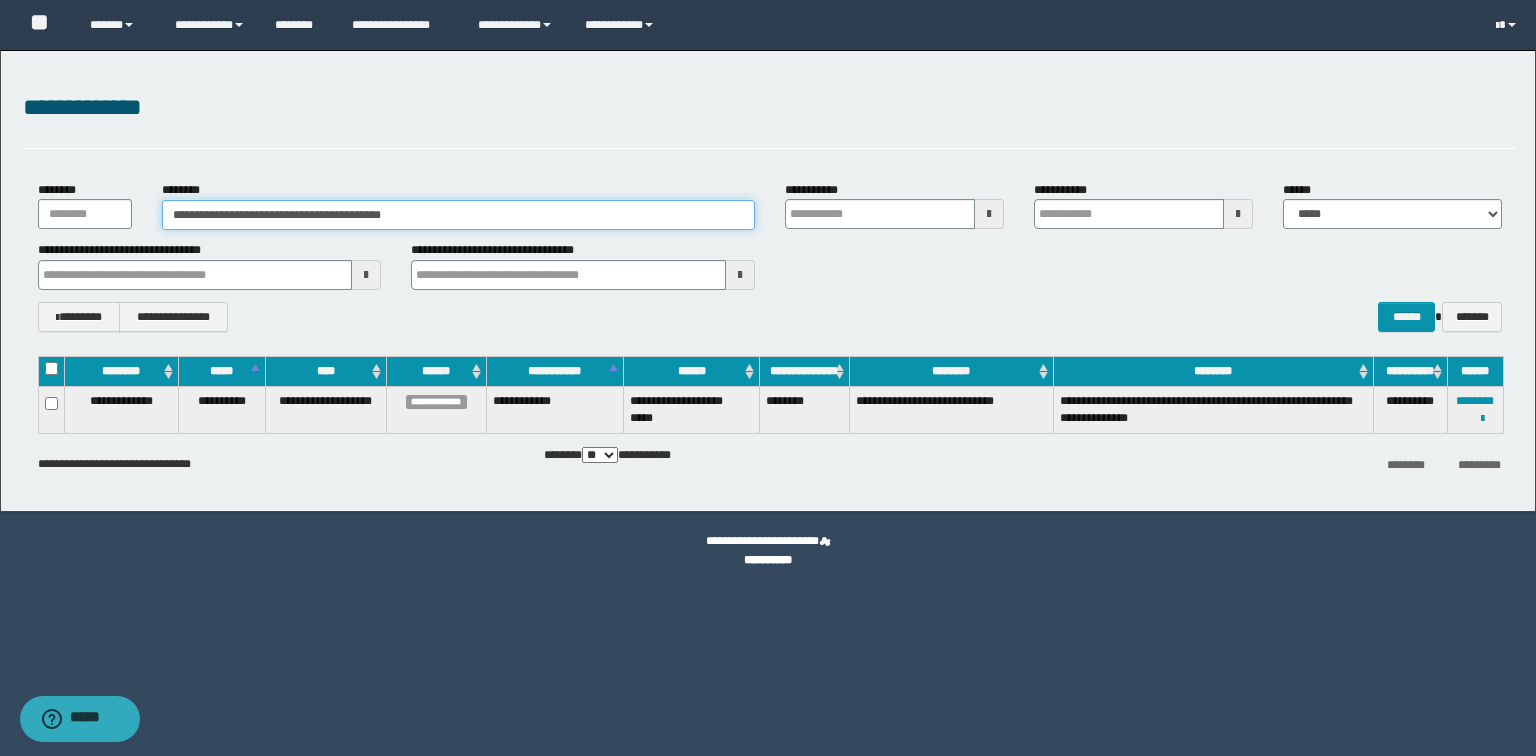 paste 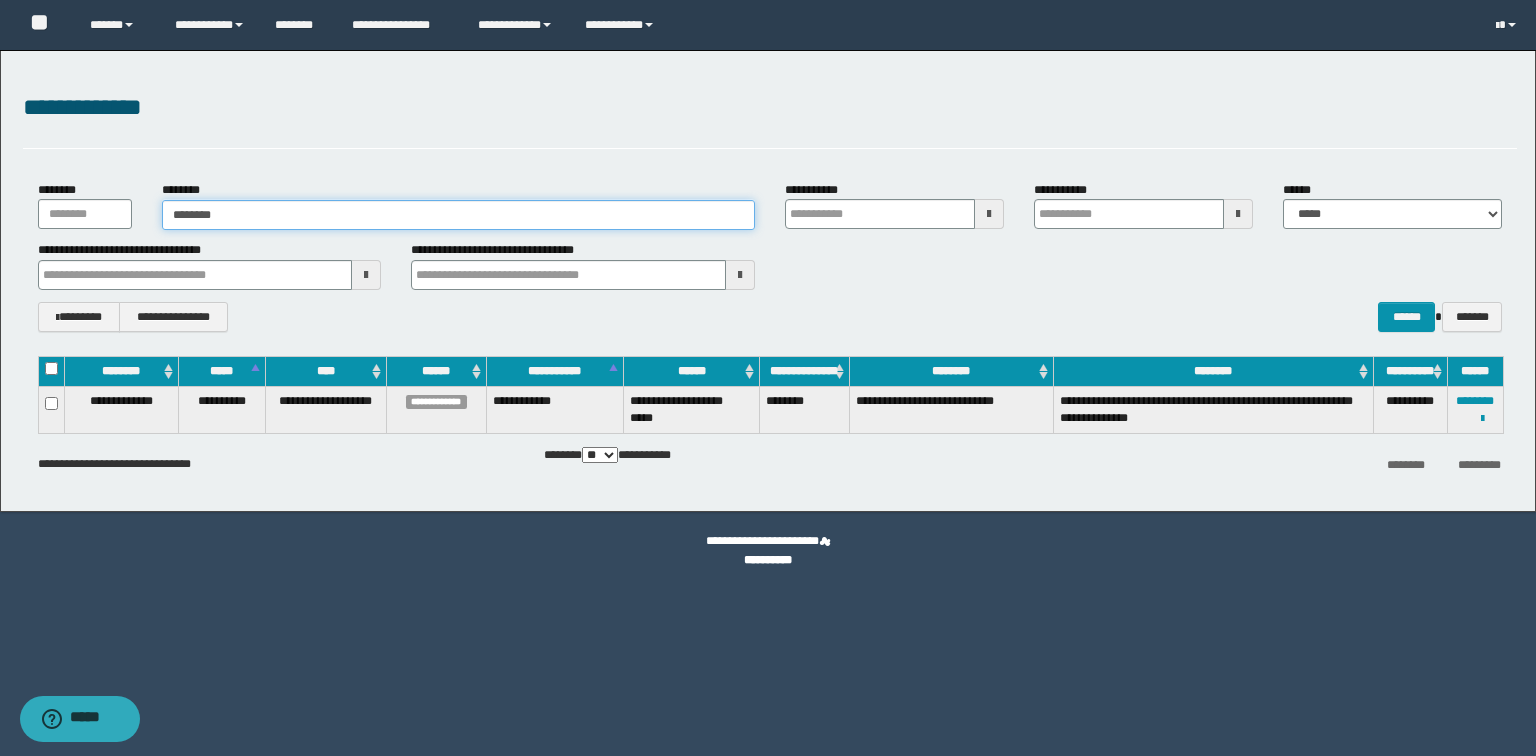 type on "********" 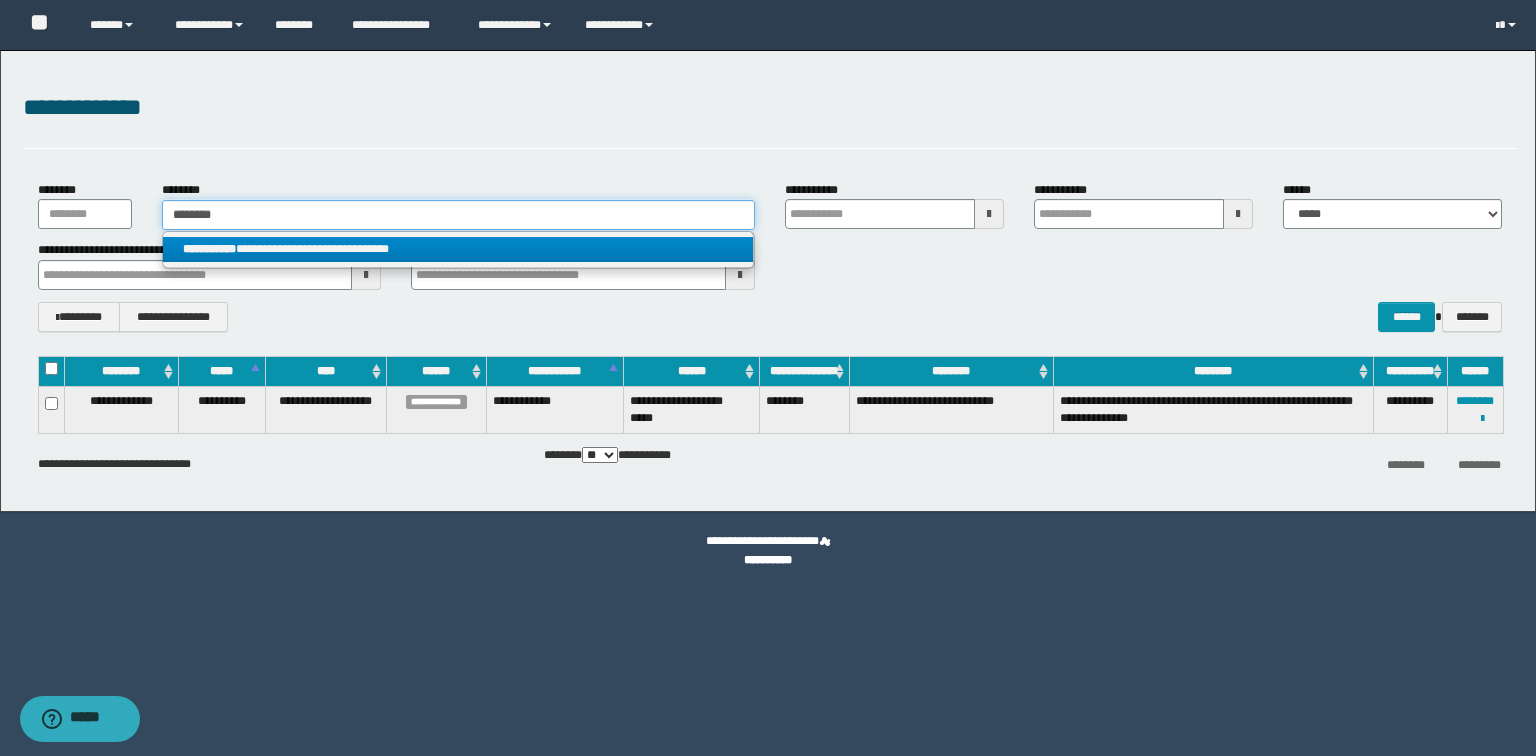 type on "********" 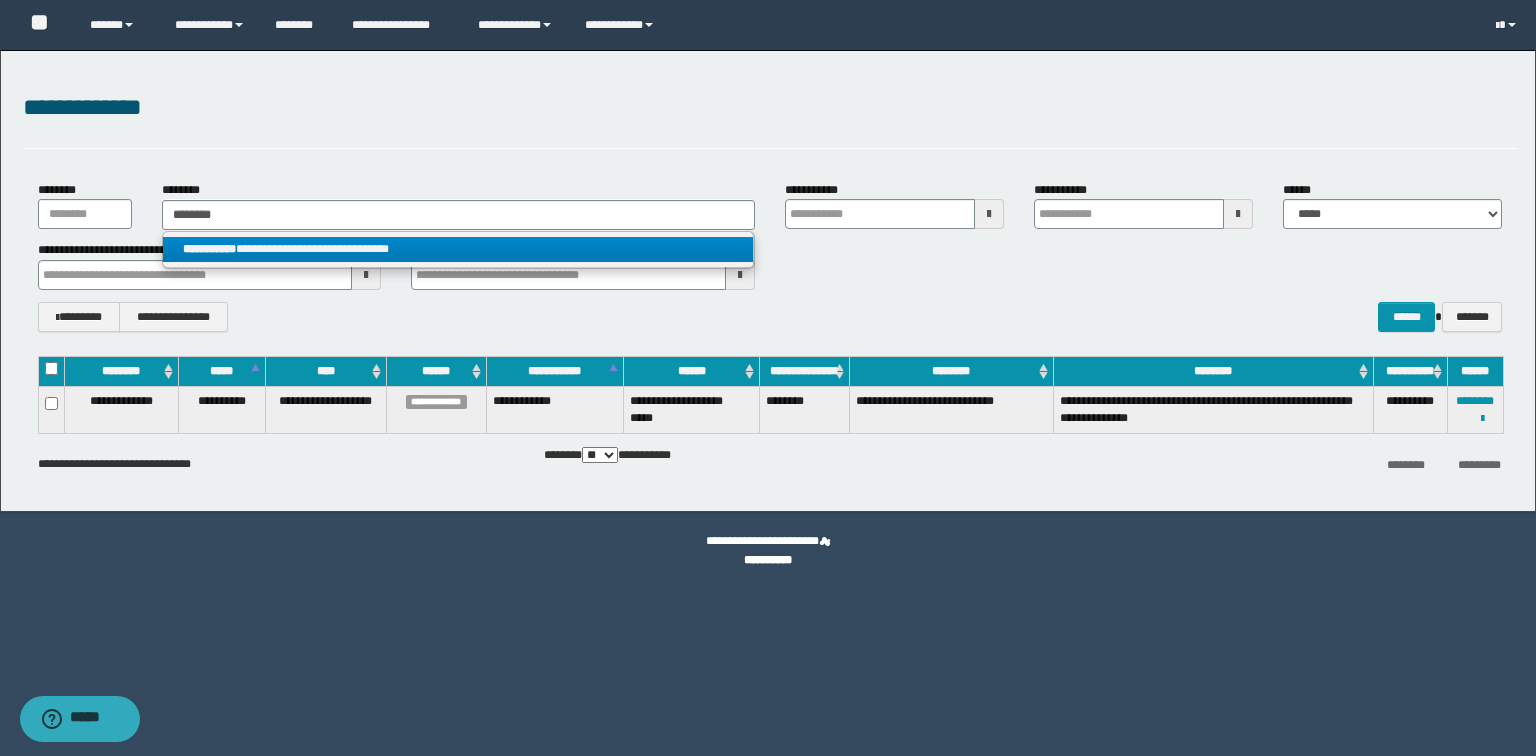 click on "**********" at bounding box center (458, 249) 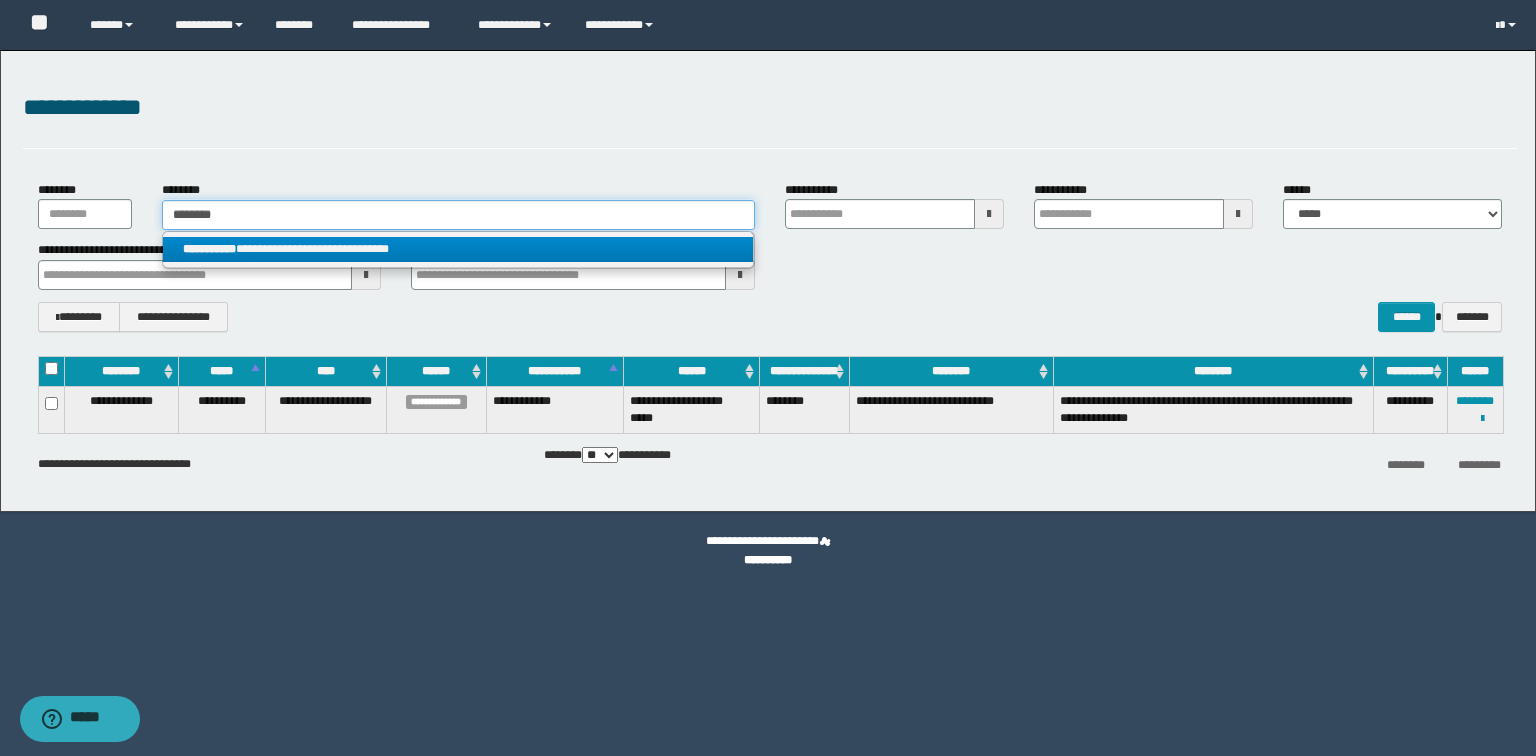 type 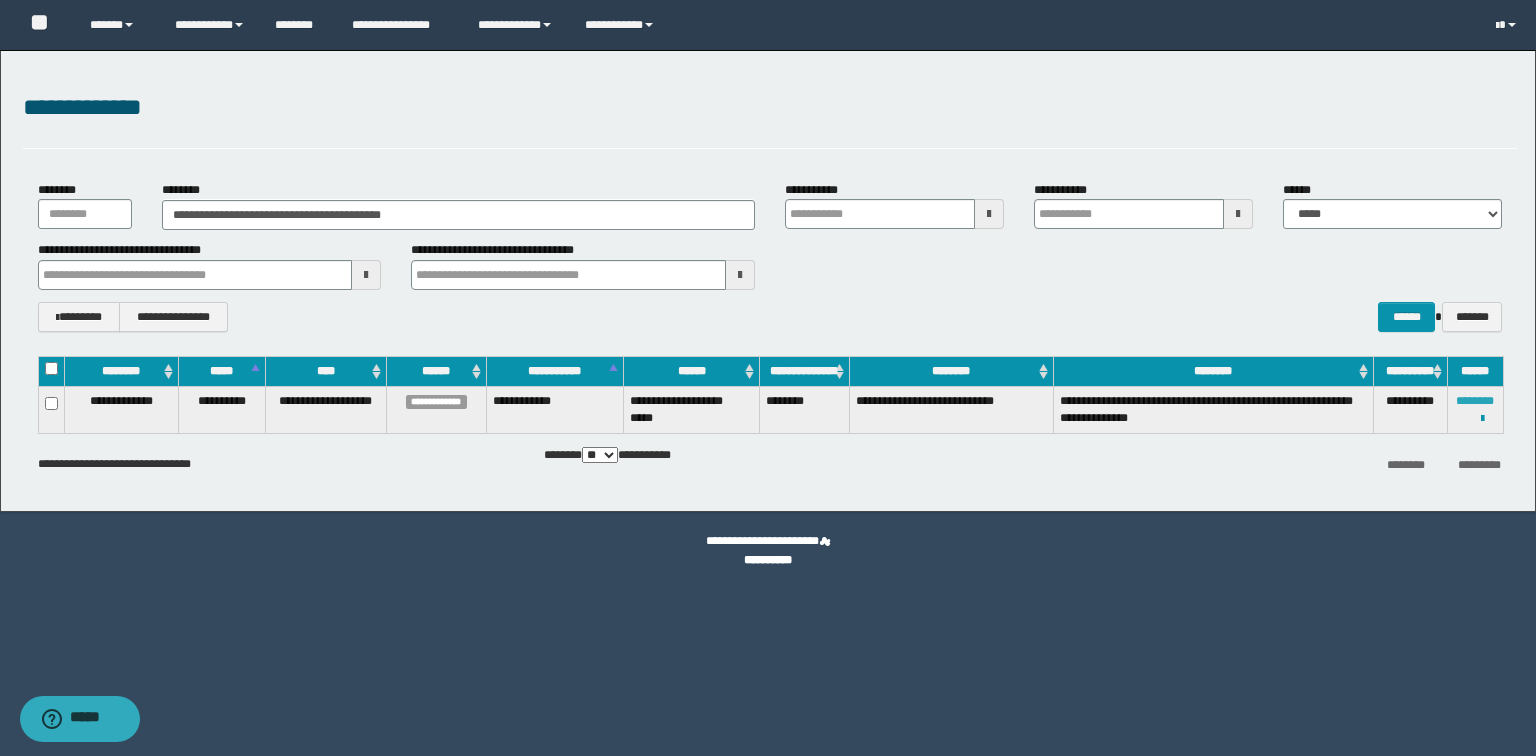 click on "********" at bounding box center [1475, 401] 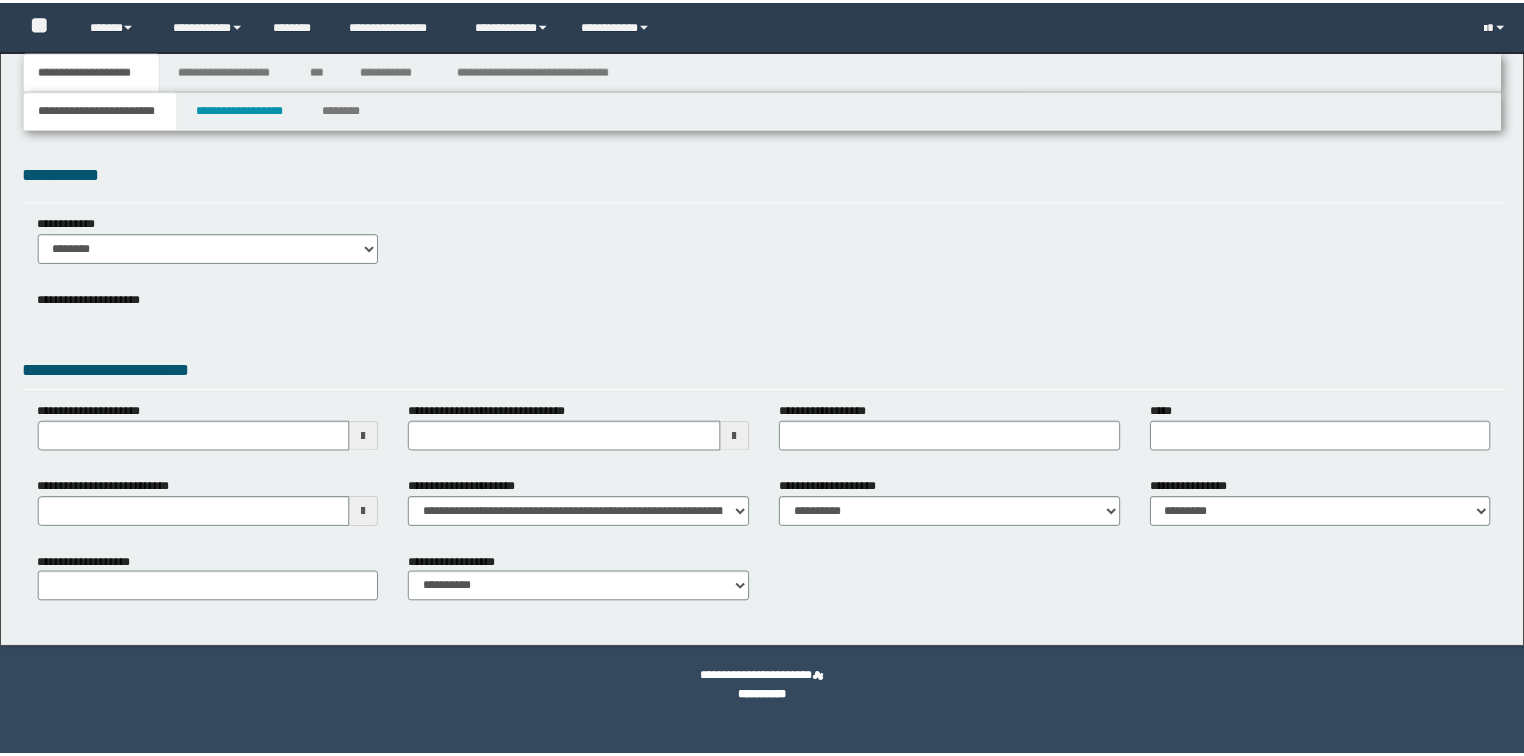 scroll, scrollTop: 0, scrollLeft: 0, axis: both 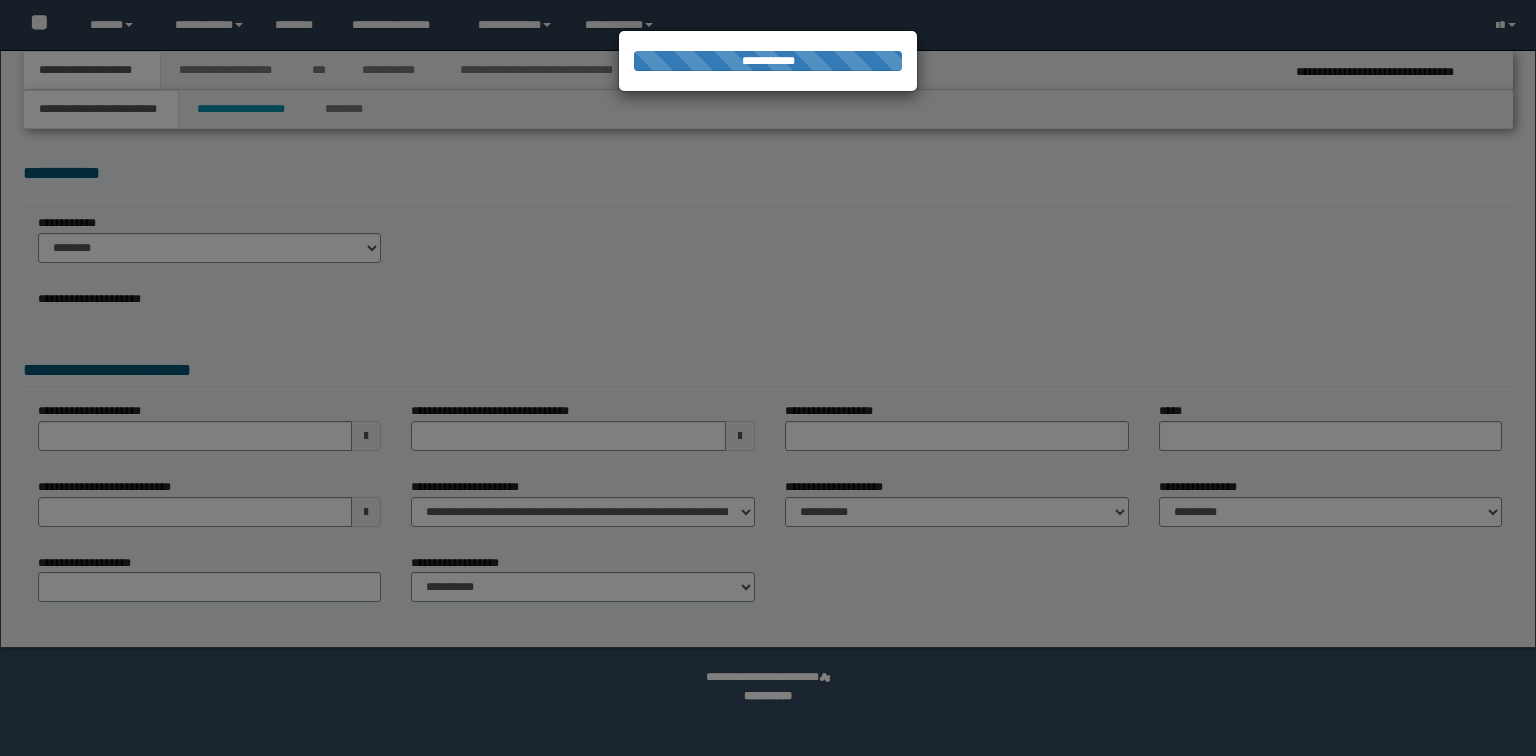 select on "*" 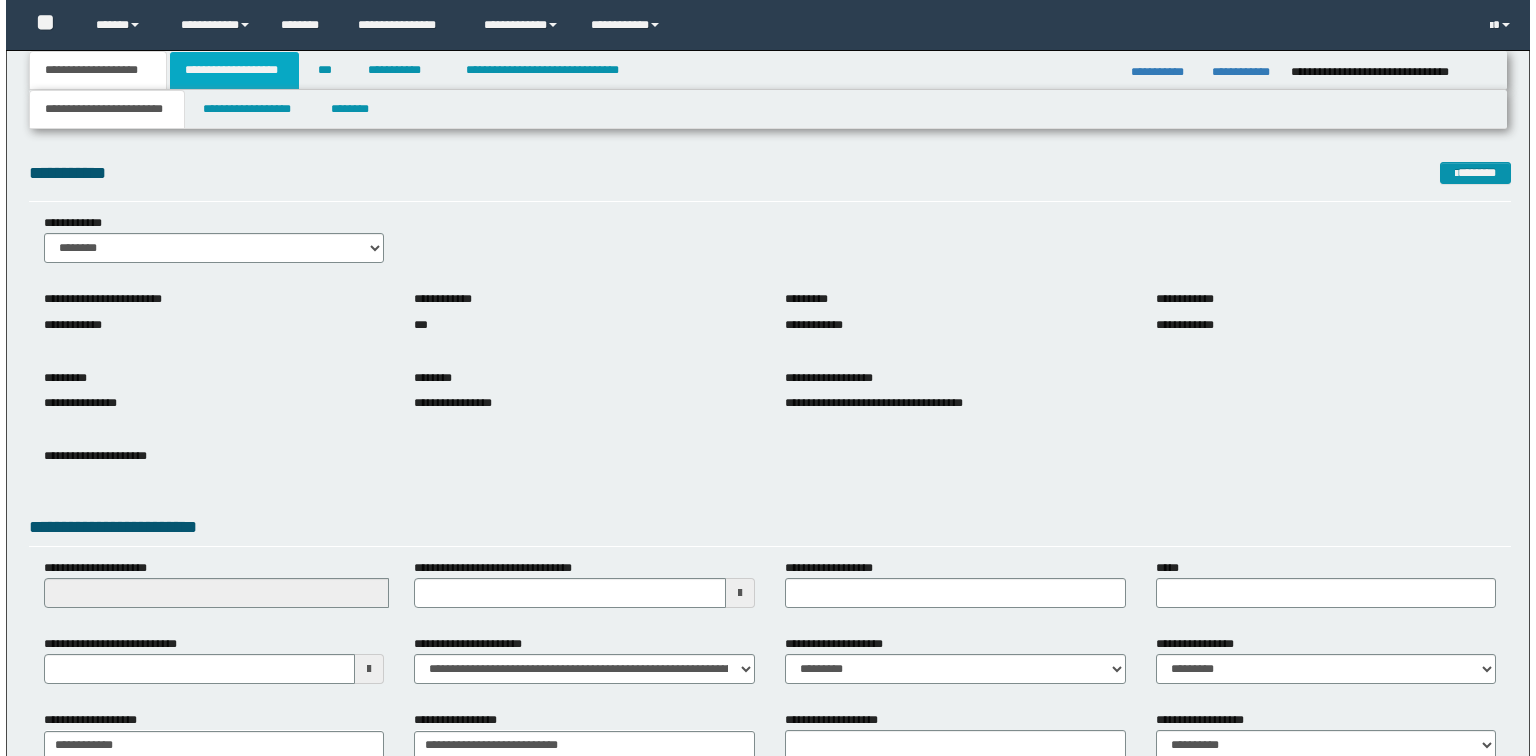 scroll, scrollTop: 0, scrollLeft: 0, axis: both 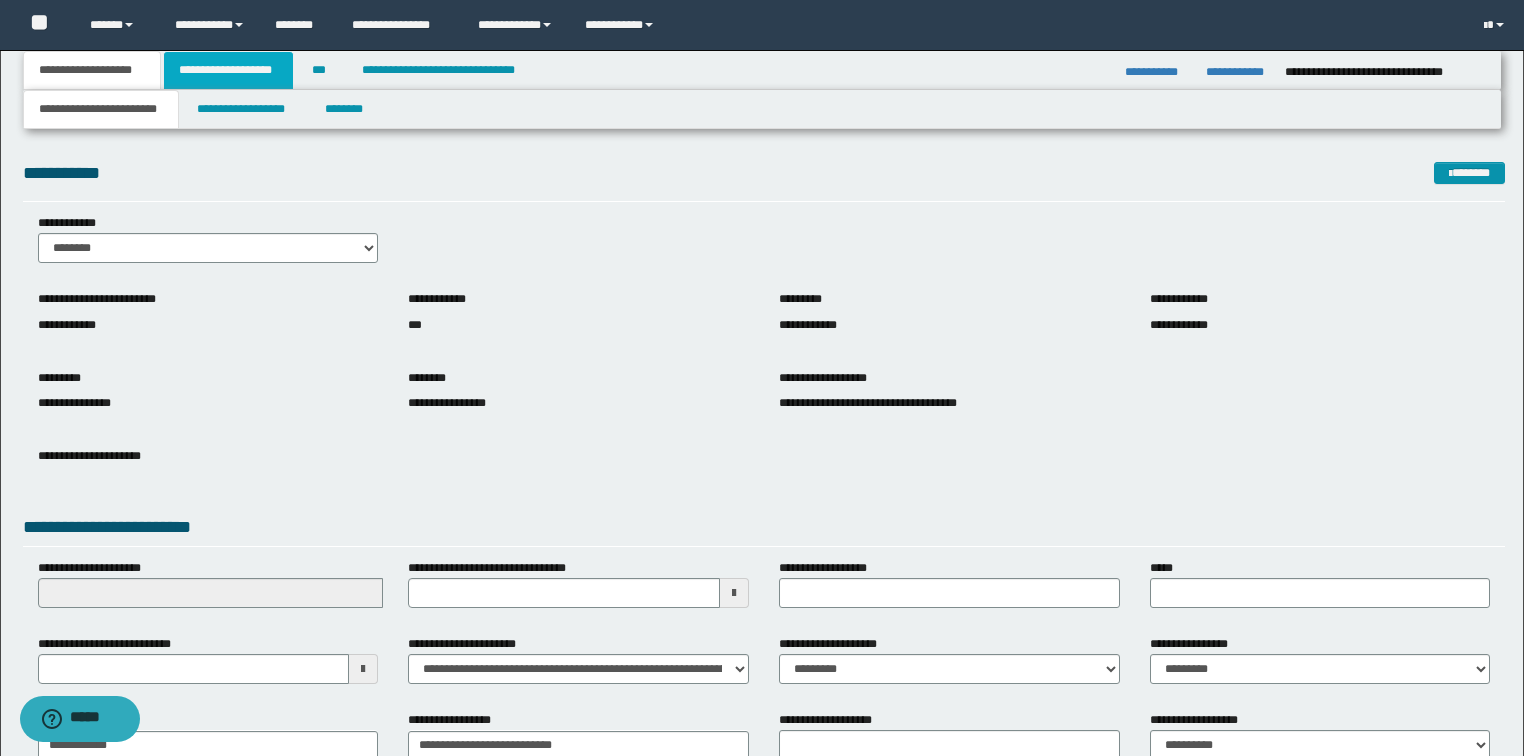 click on "**********" at bounding box center (228, 70) 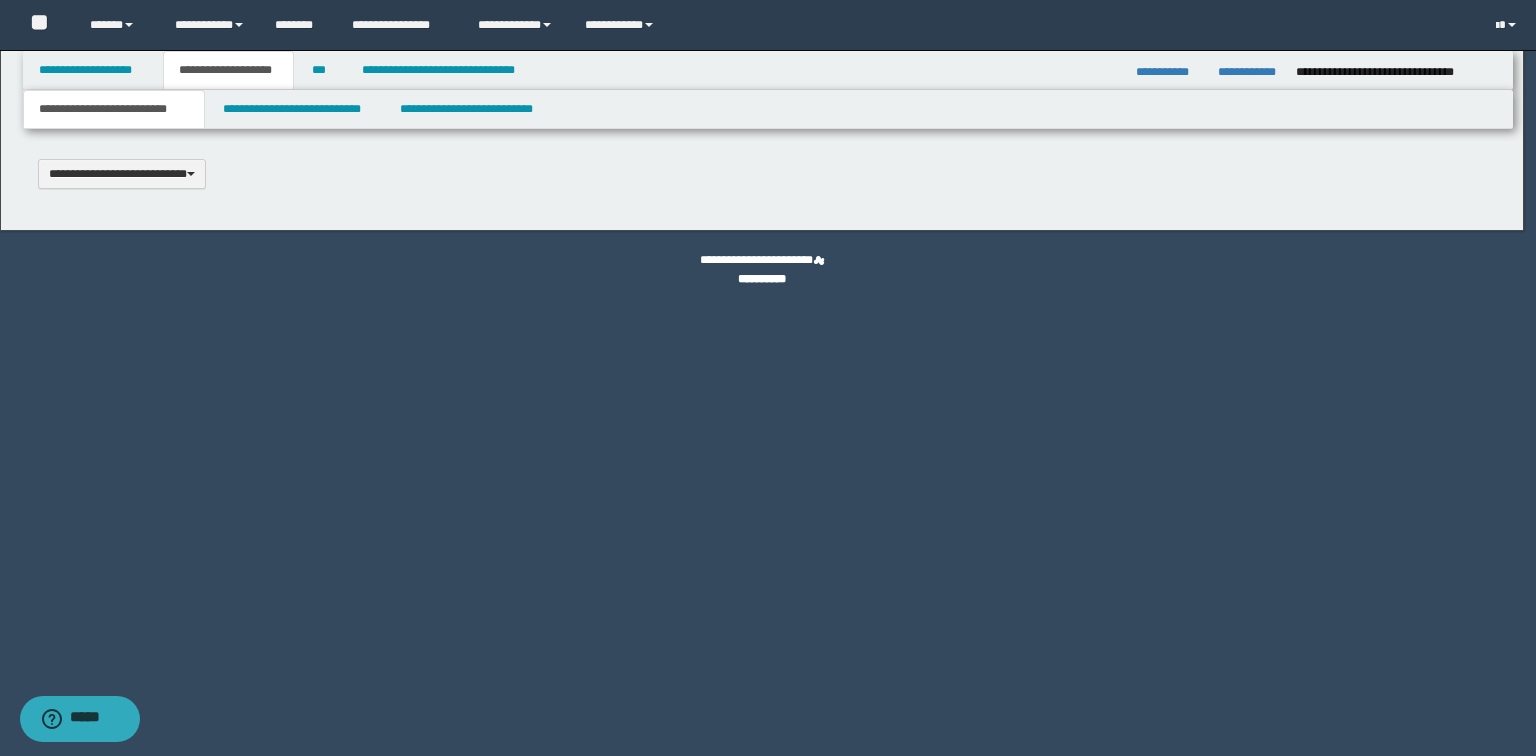 scroll, scrollTop: 0, scrollLeft: 0, axis: both 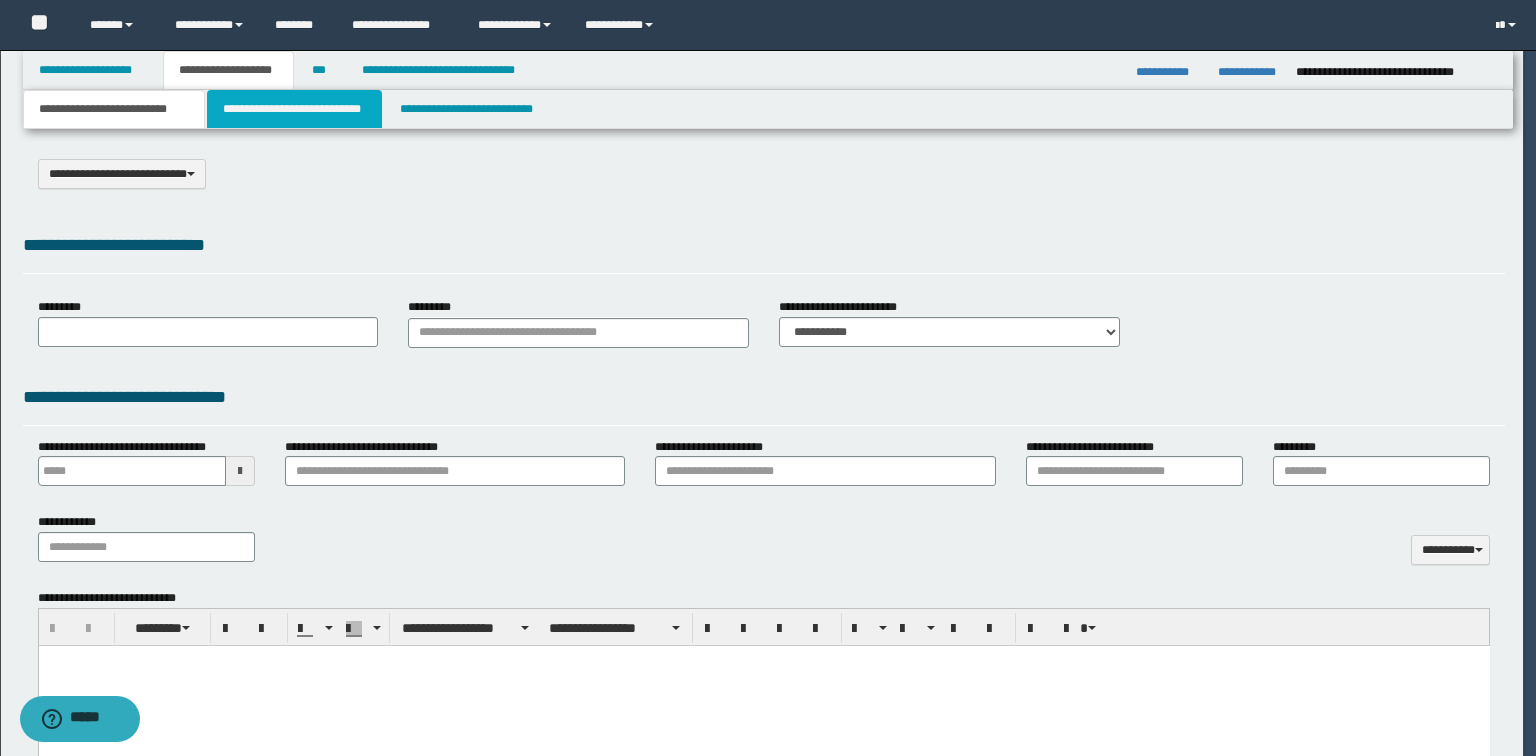 type on "**********" 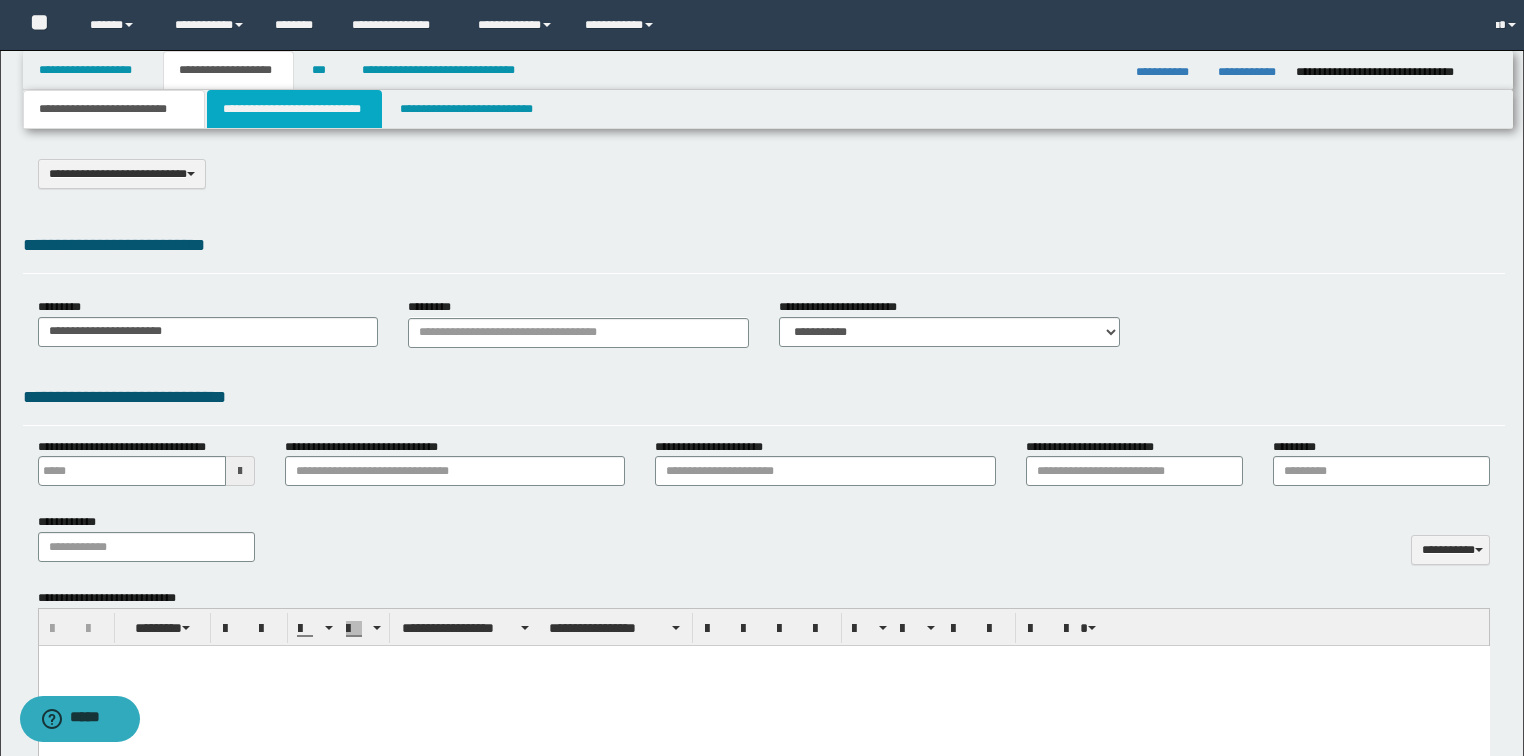 click on "**********" at bounding box center (294, 109) 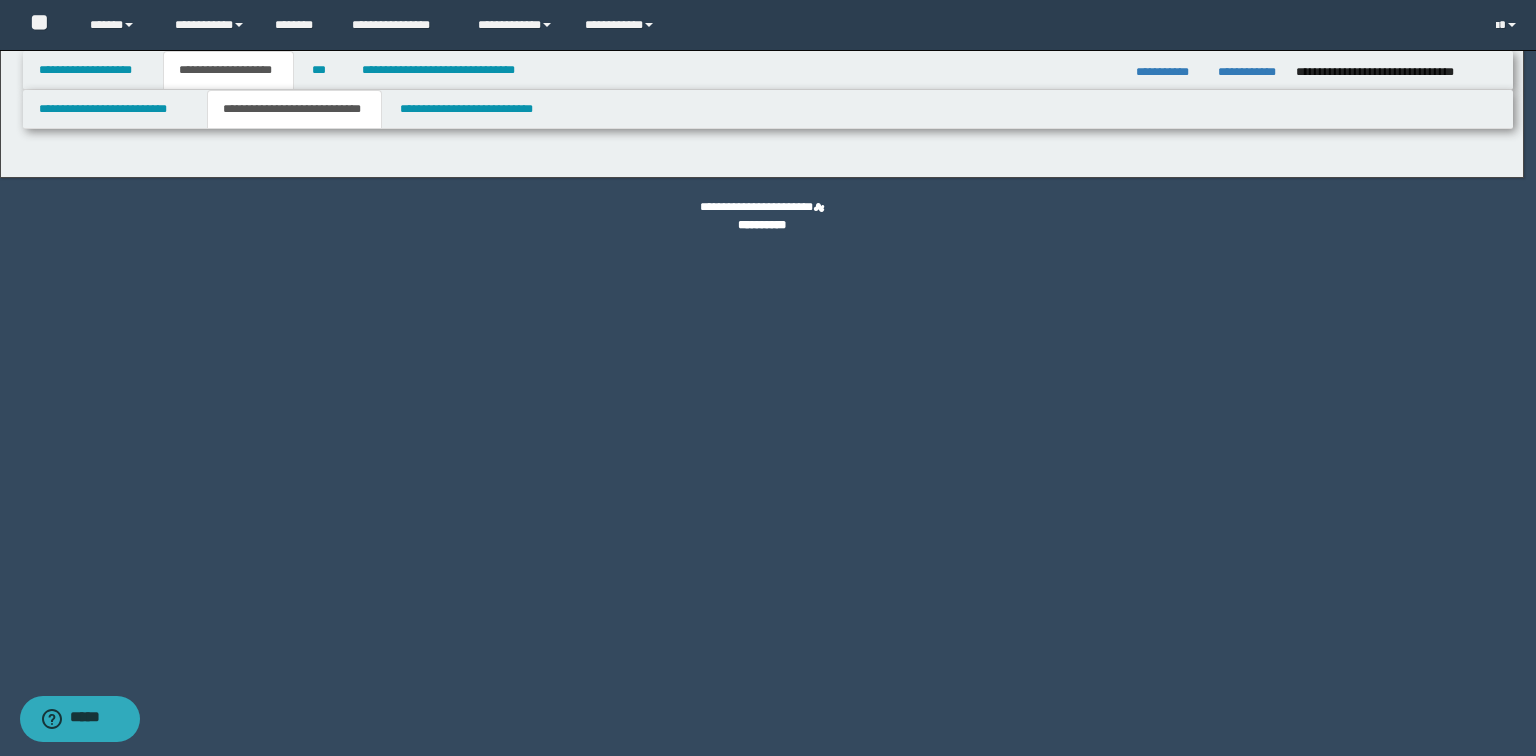 select on "*" 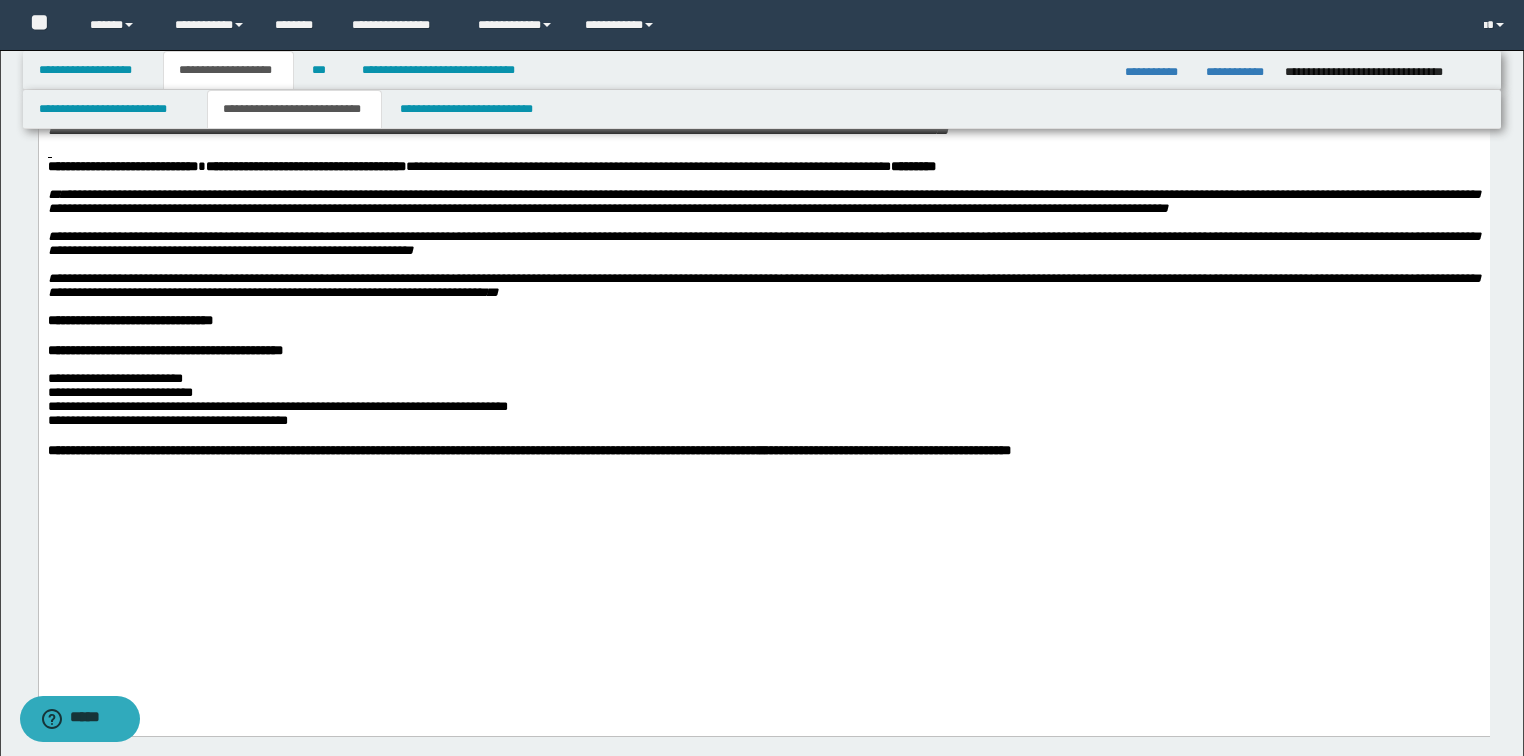 scroll, scrollTop: 880, scrollLeft: 0, axis: vertical 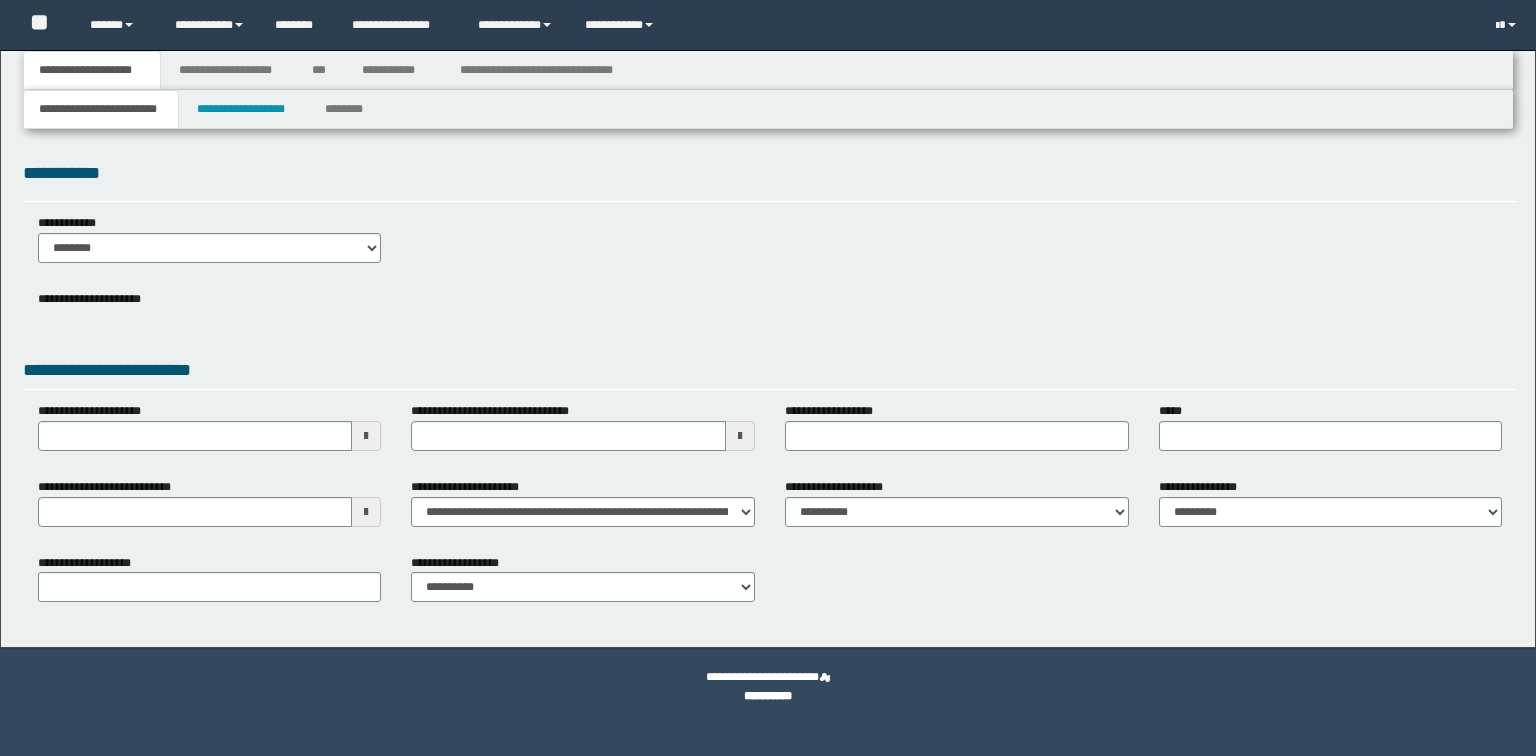 select on "*" 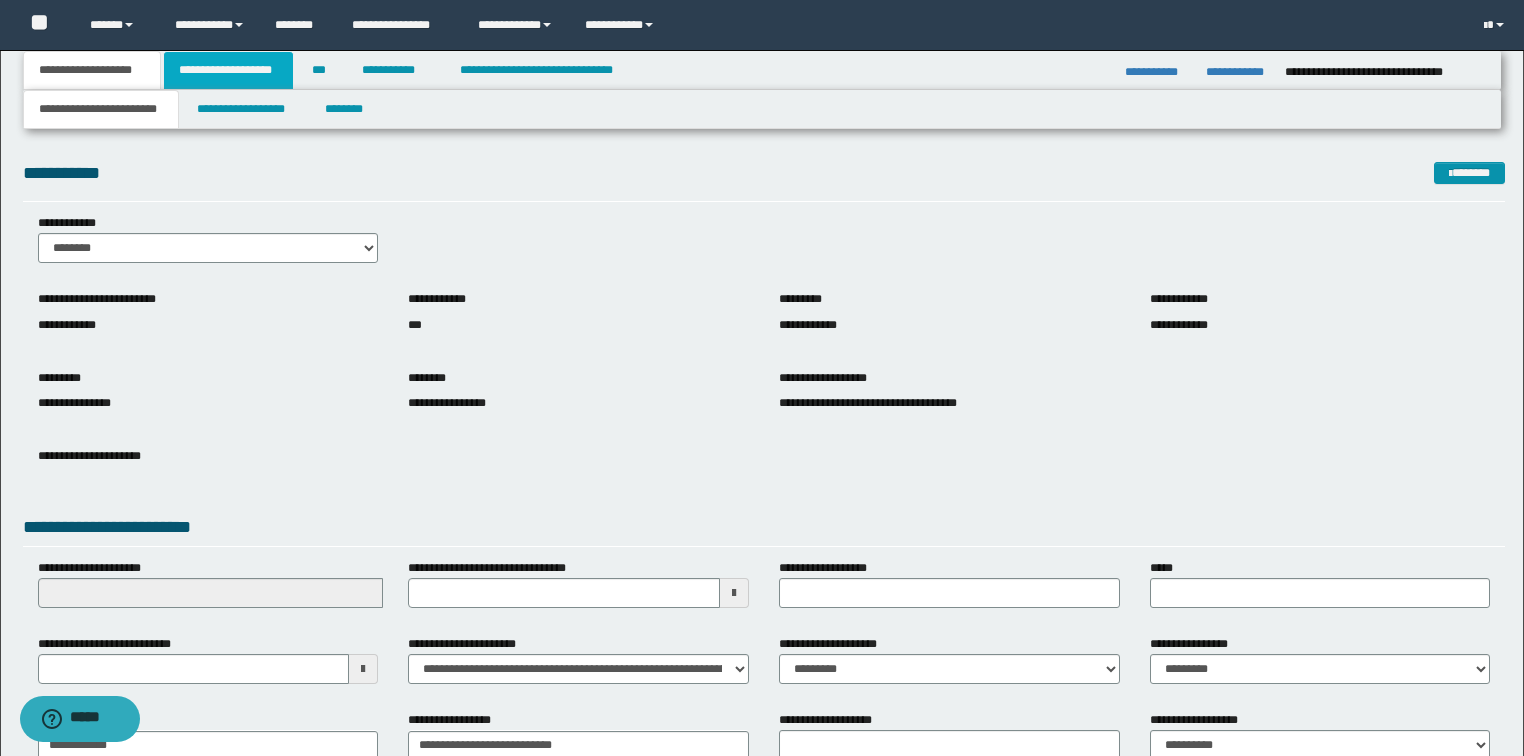 click on "**********" at bounding box center (228, 70) 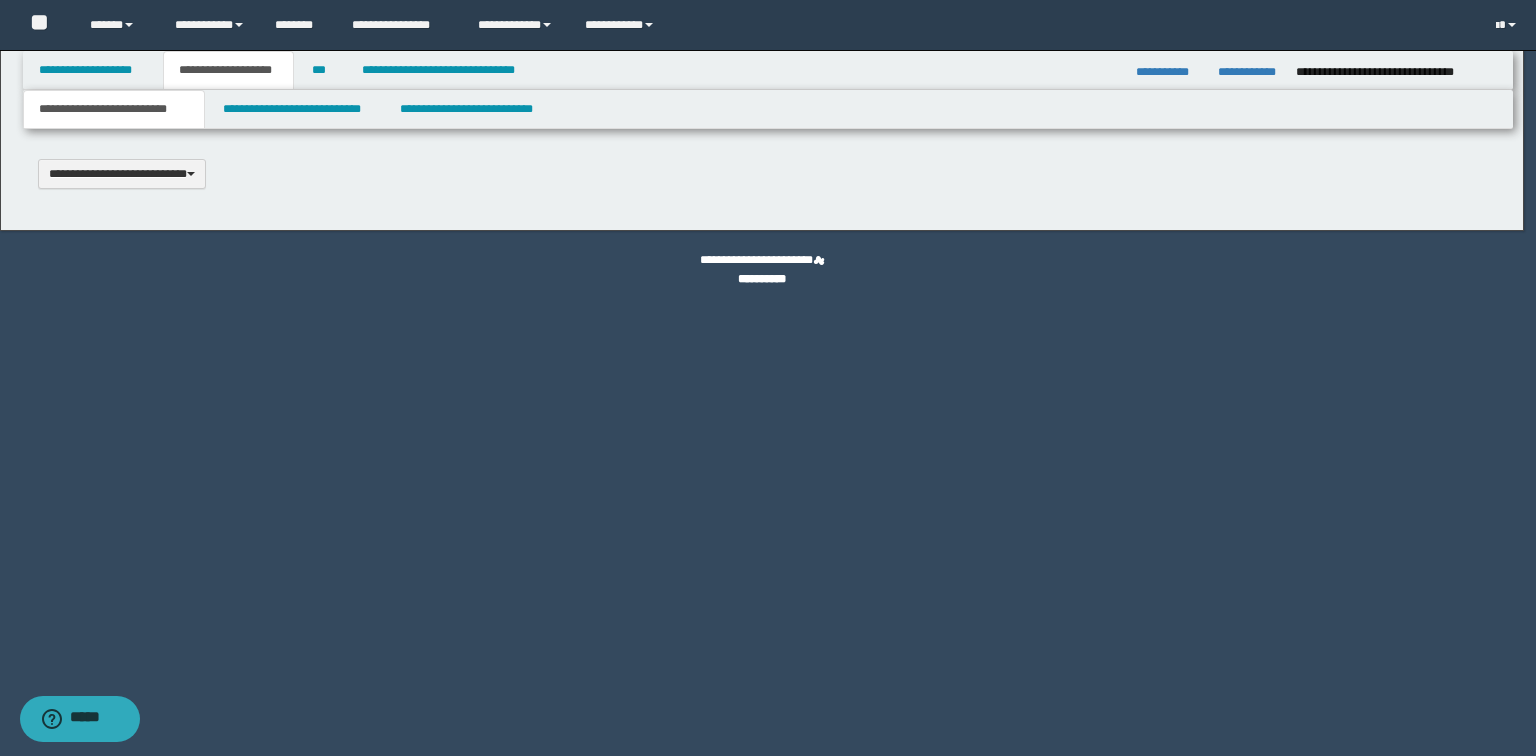 type 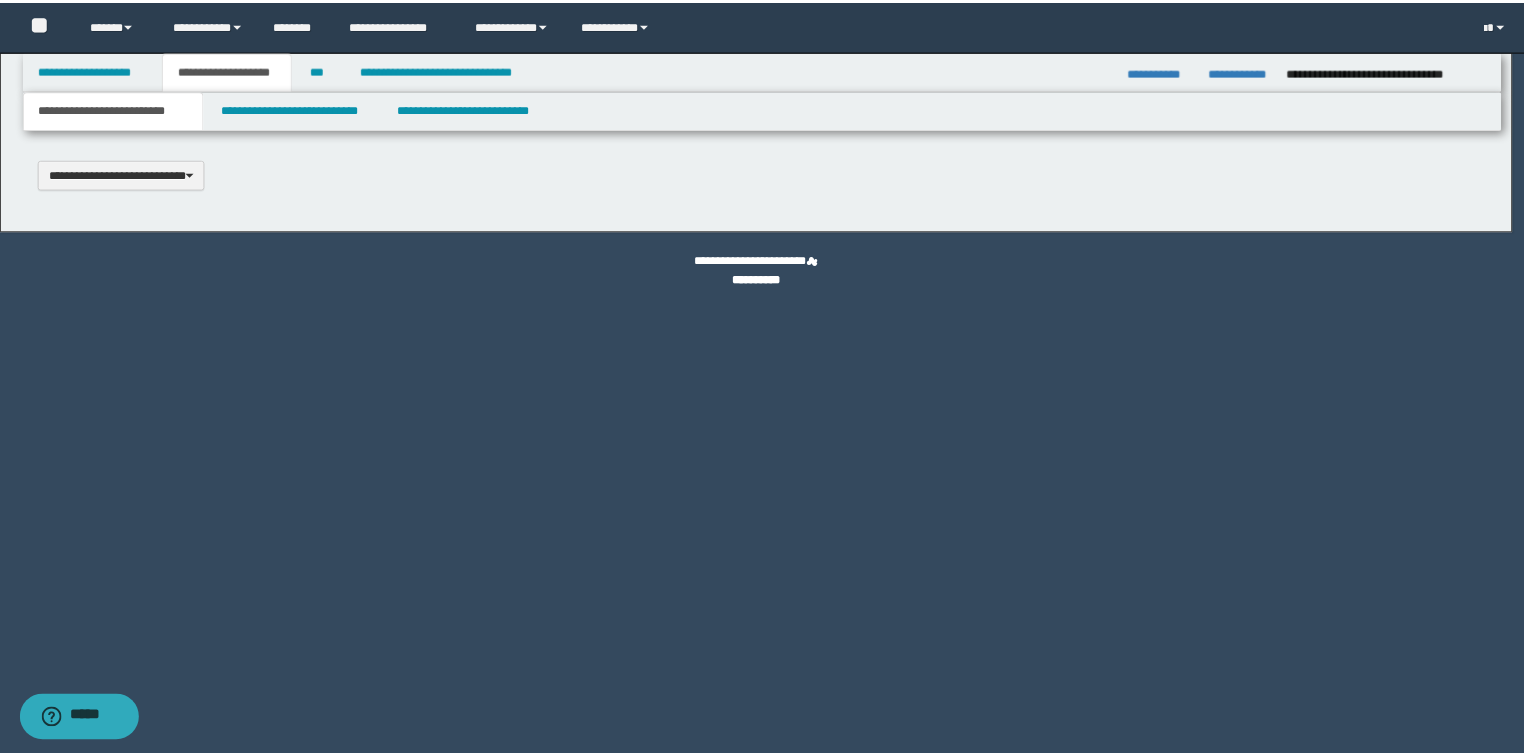 scroll, scrollTop: 0, scrollLeft: 0, axis: both 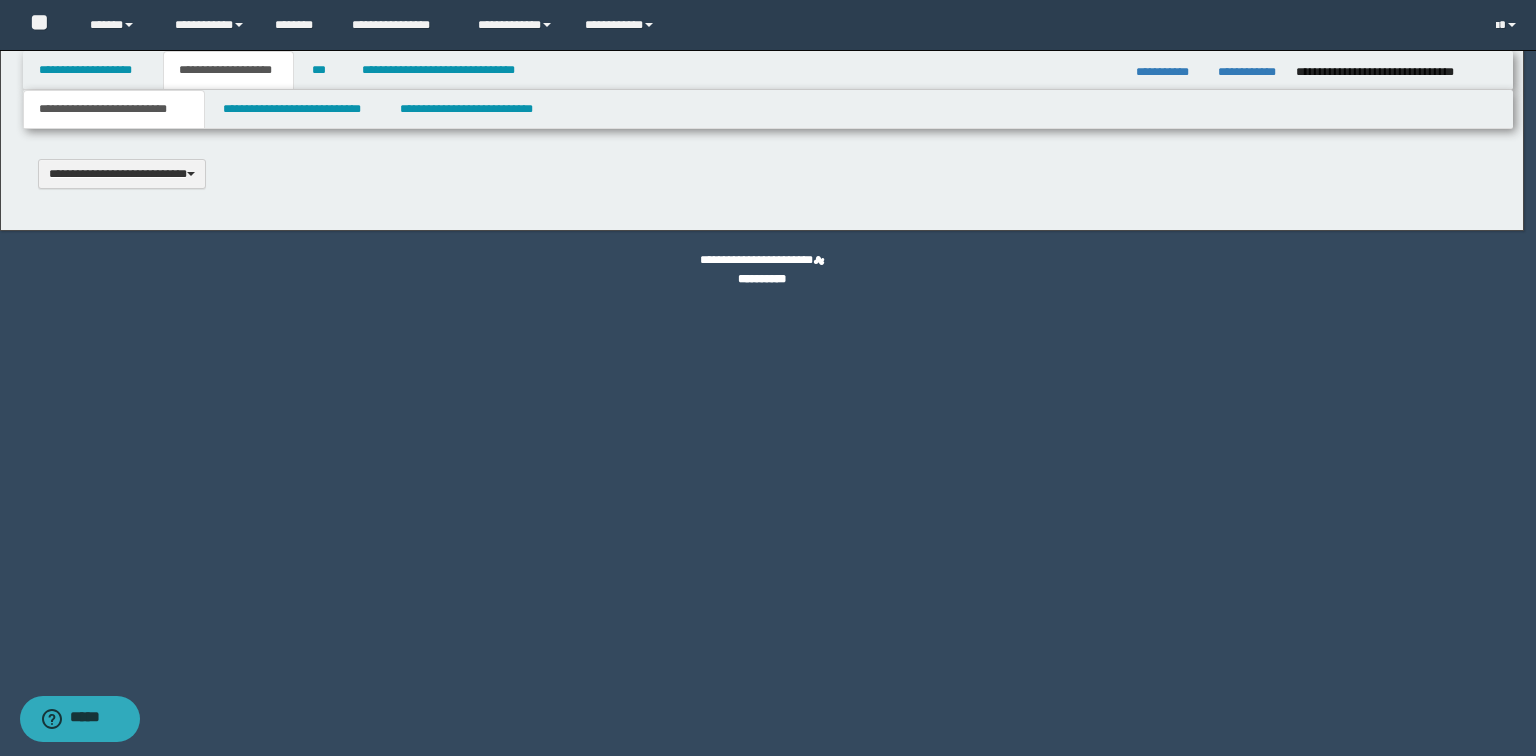 type on "**********" 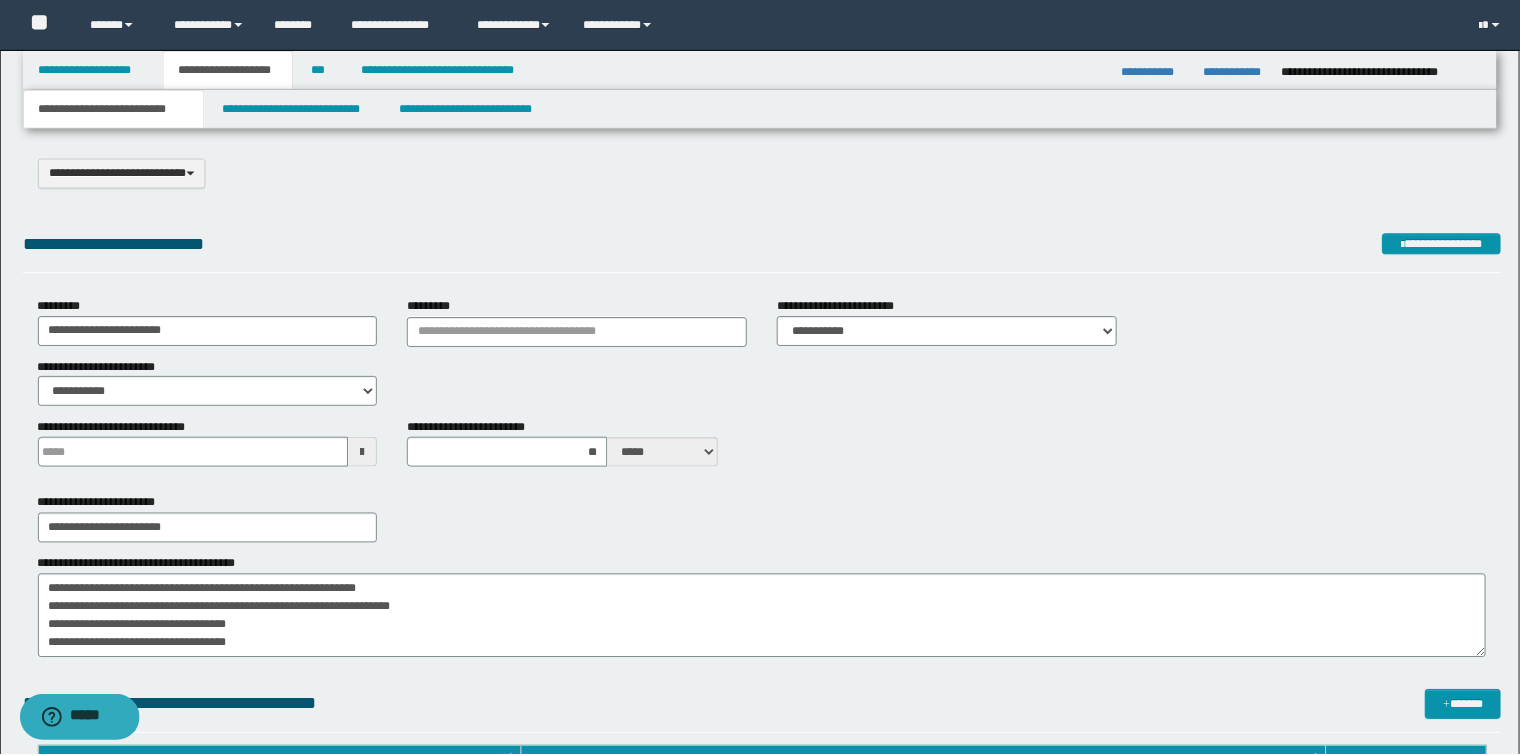 click on "**********" at bounding box center (228, 70) 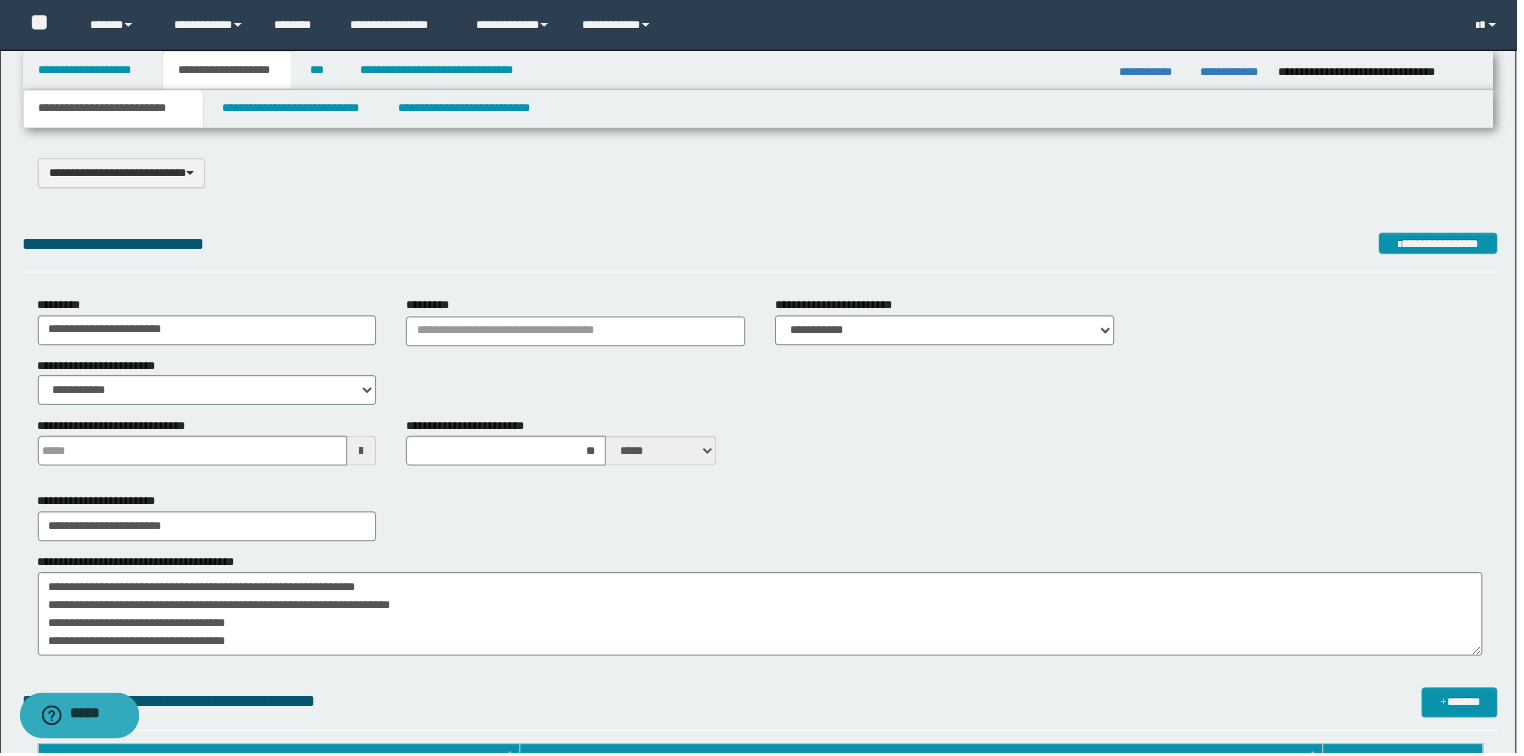 type 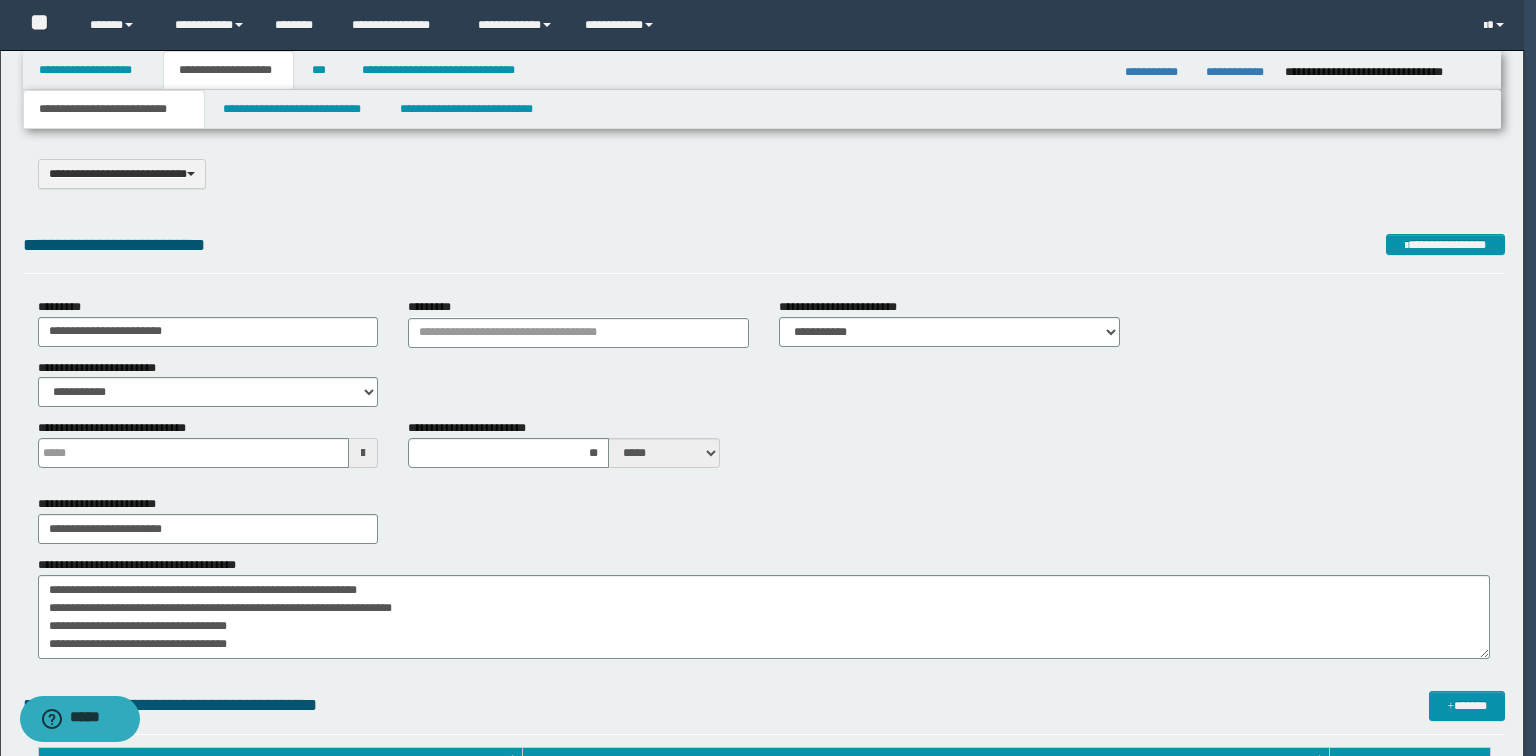 type 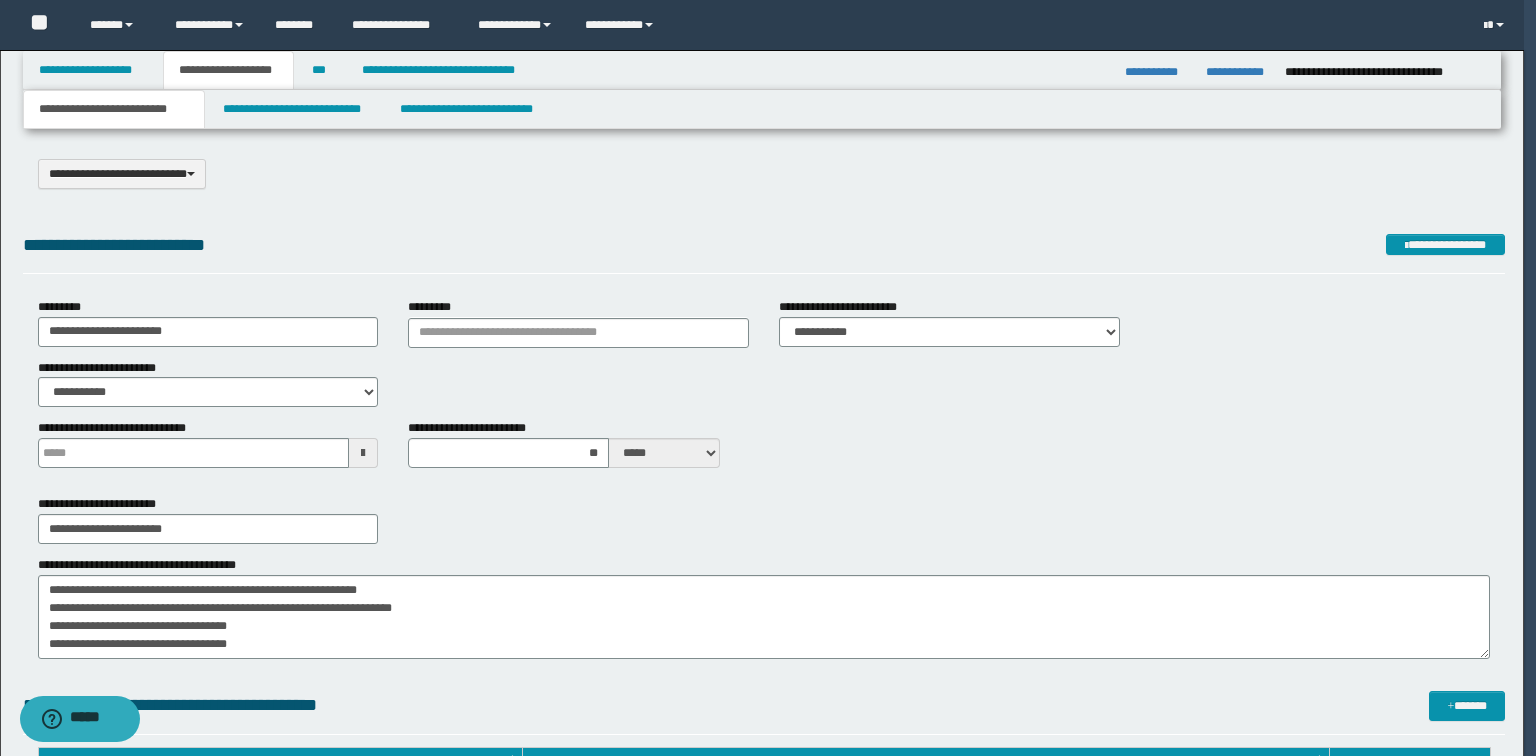 type on "**" 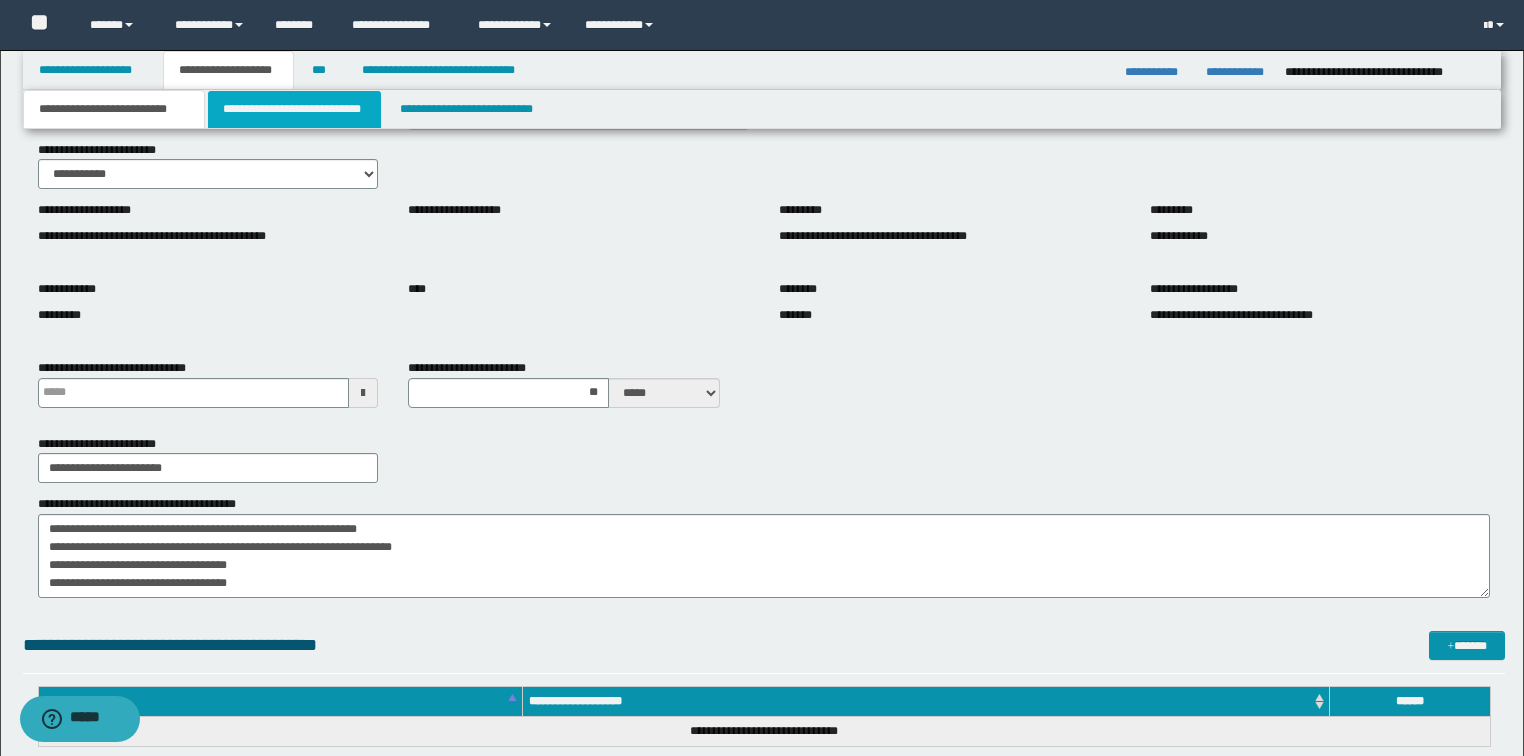 scroll, scrollTop: 240, scrollLeft: 0, axis: vertical 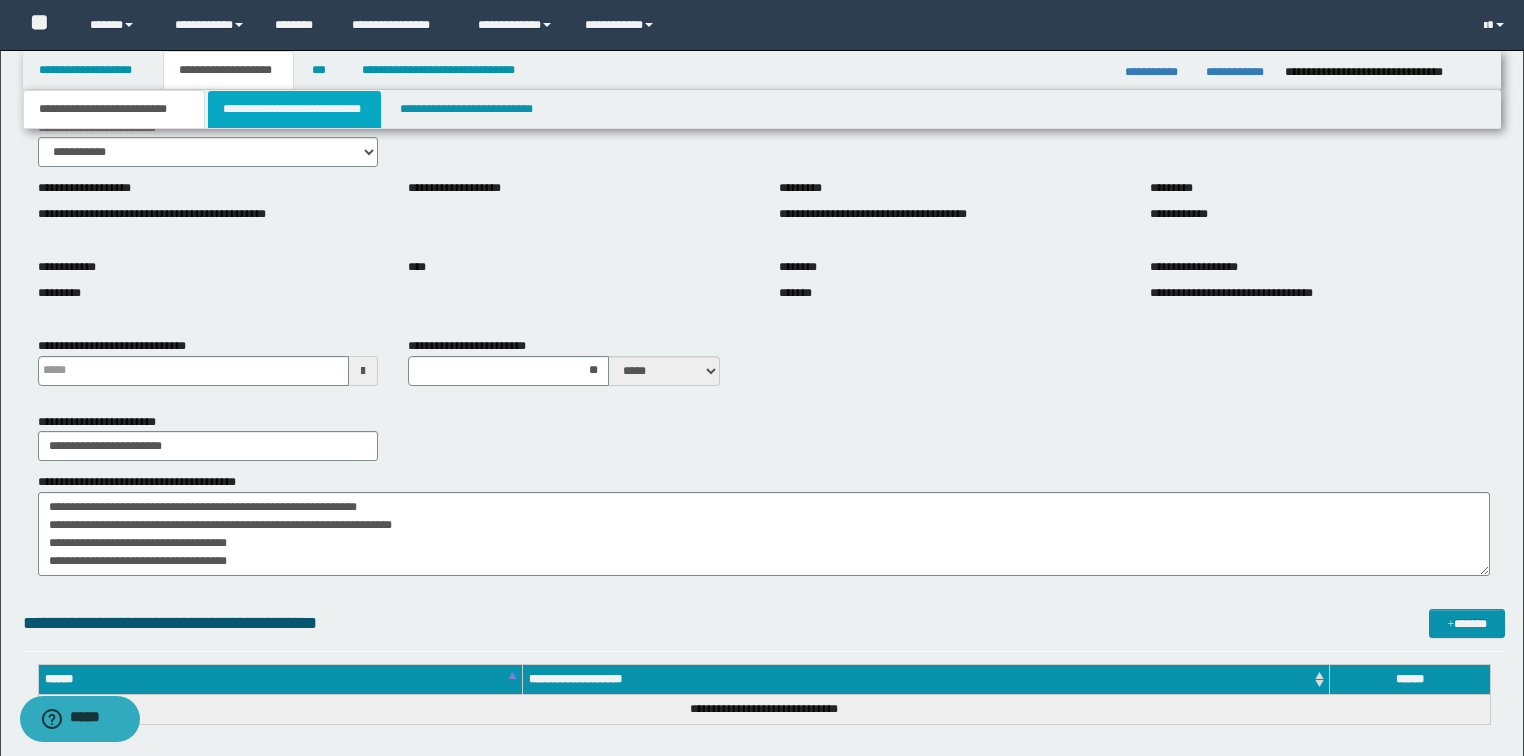 click on "**********" at bounding box center [294, 109] 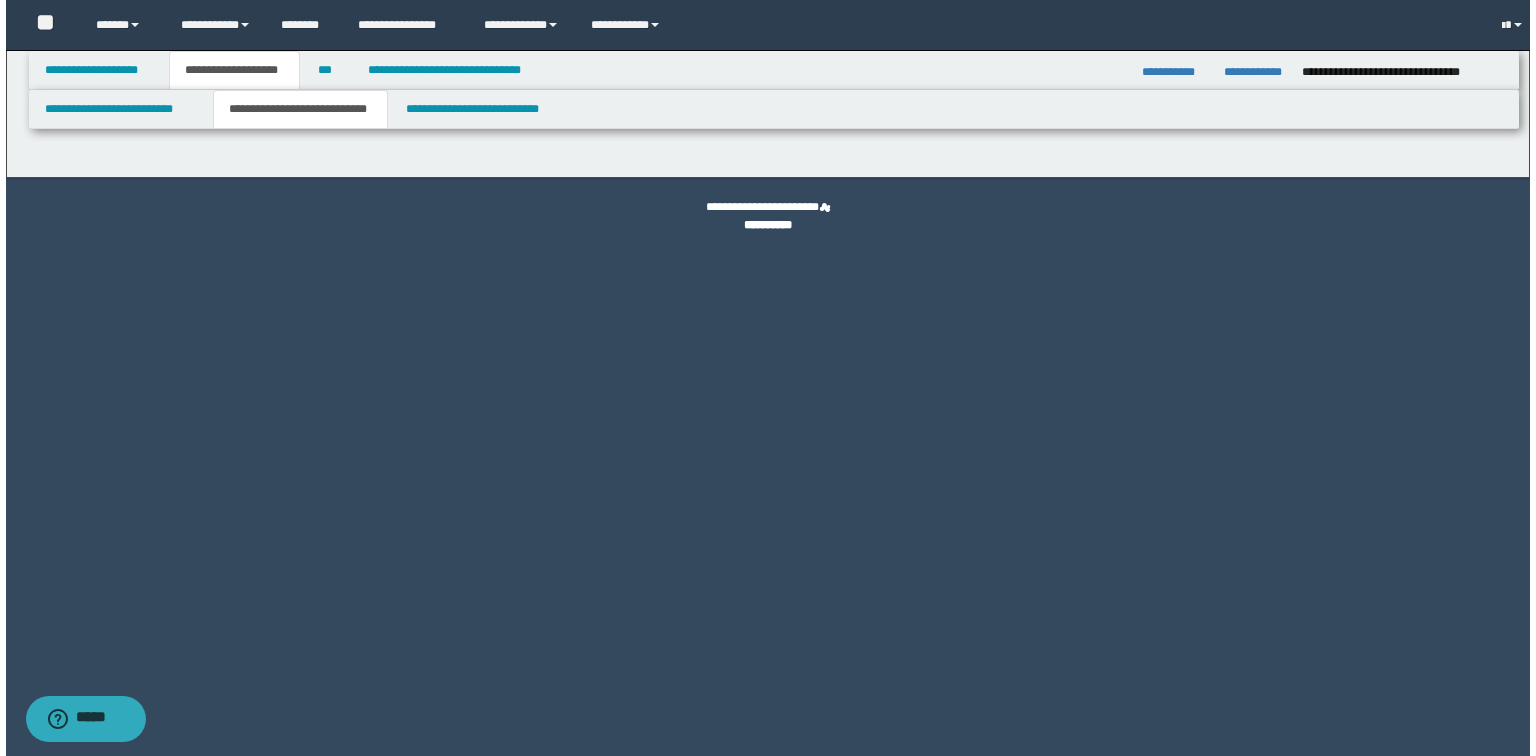 scroll, scrollTop: 0, scrollLeft: 0, axis: both 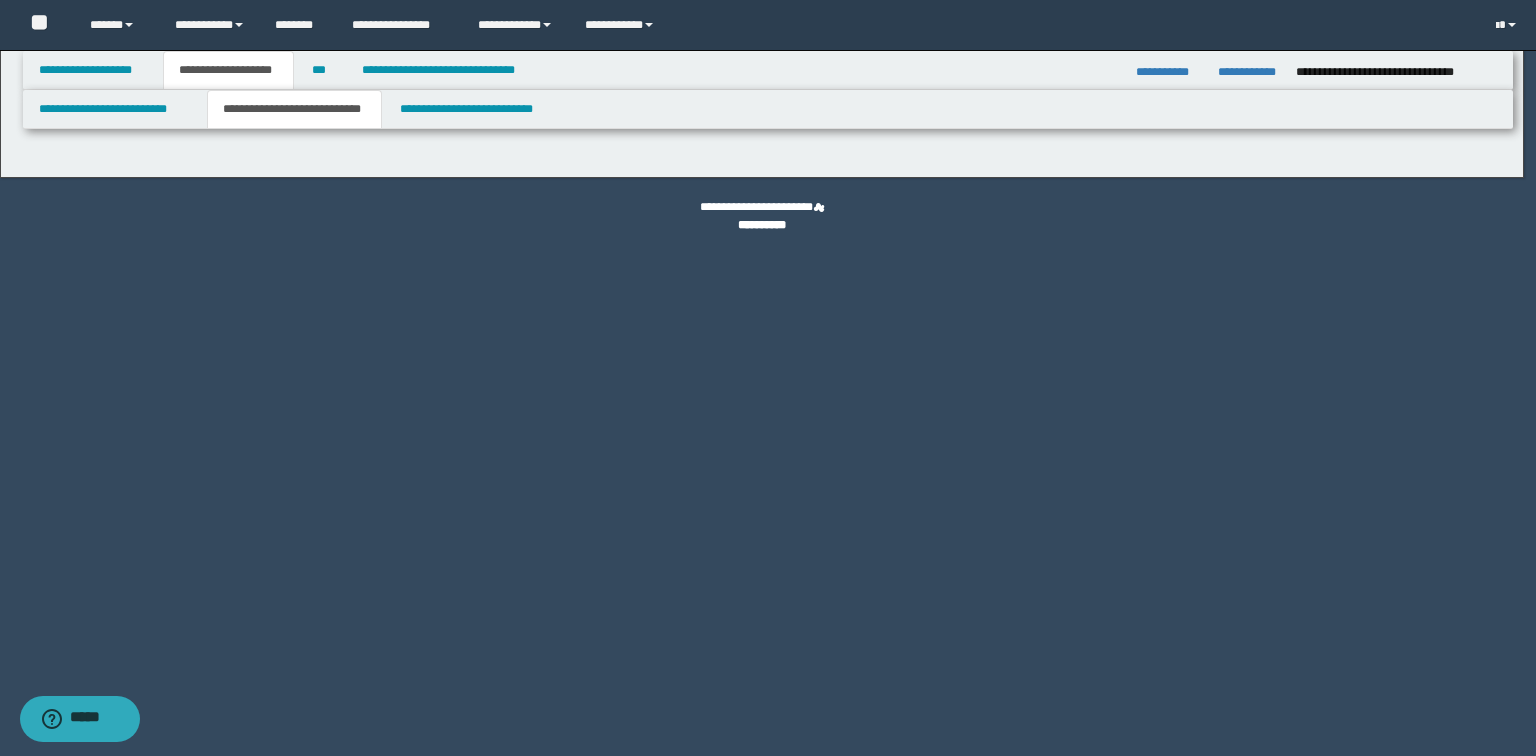 select on "*" 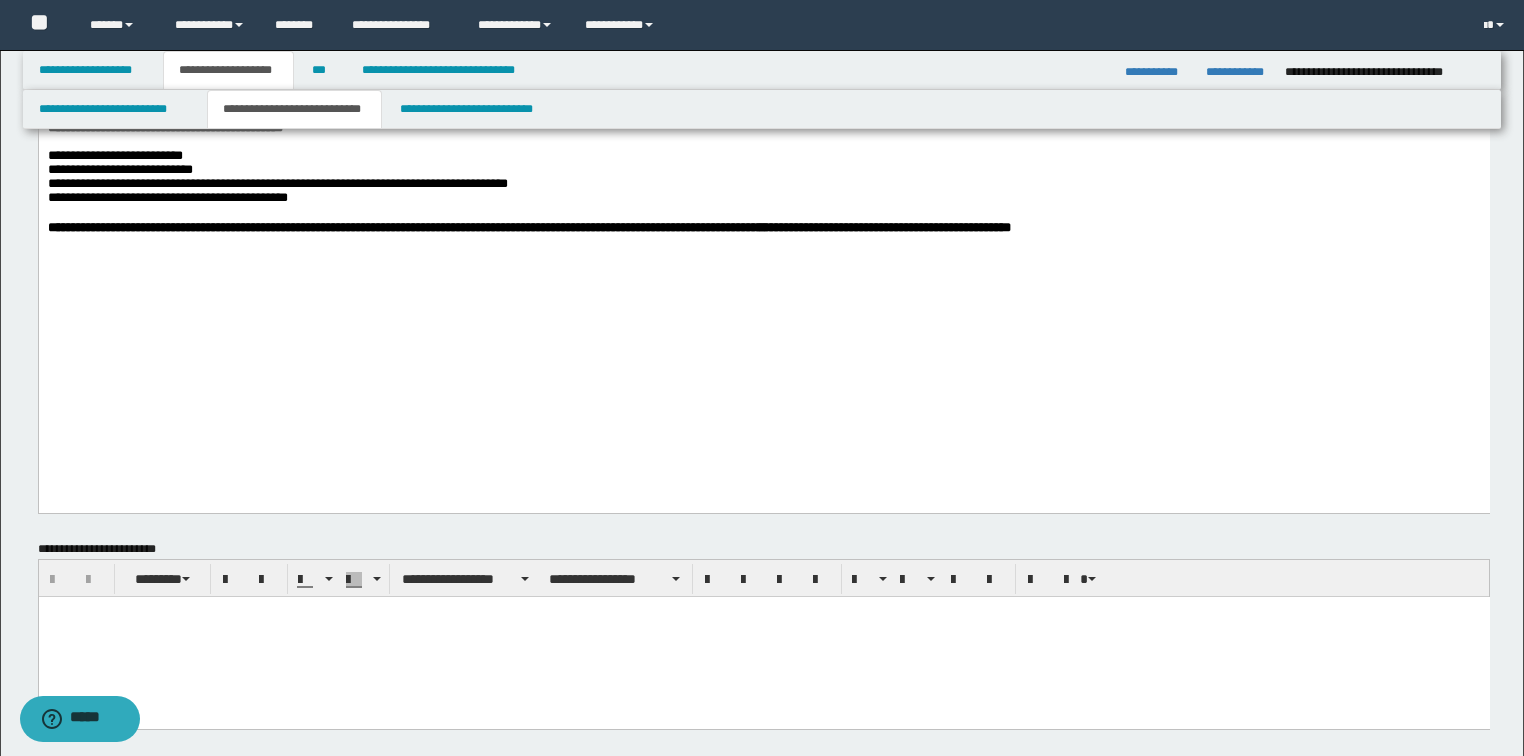 scroll, scrollTop: 880, scrollLeft: 0, axis: vertical 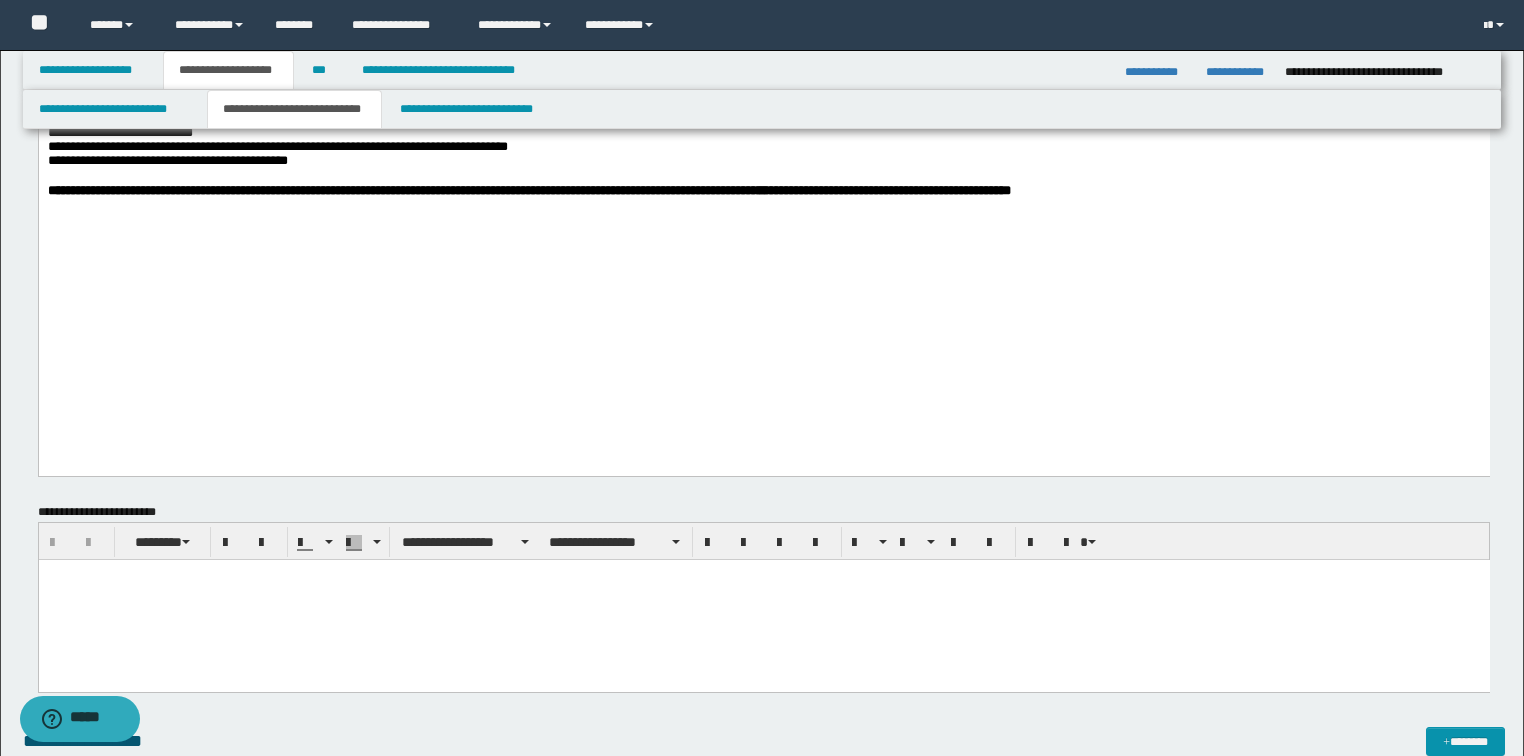 click on "**********" at bounding box center (763, 192) 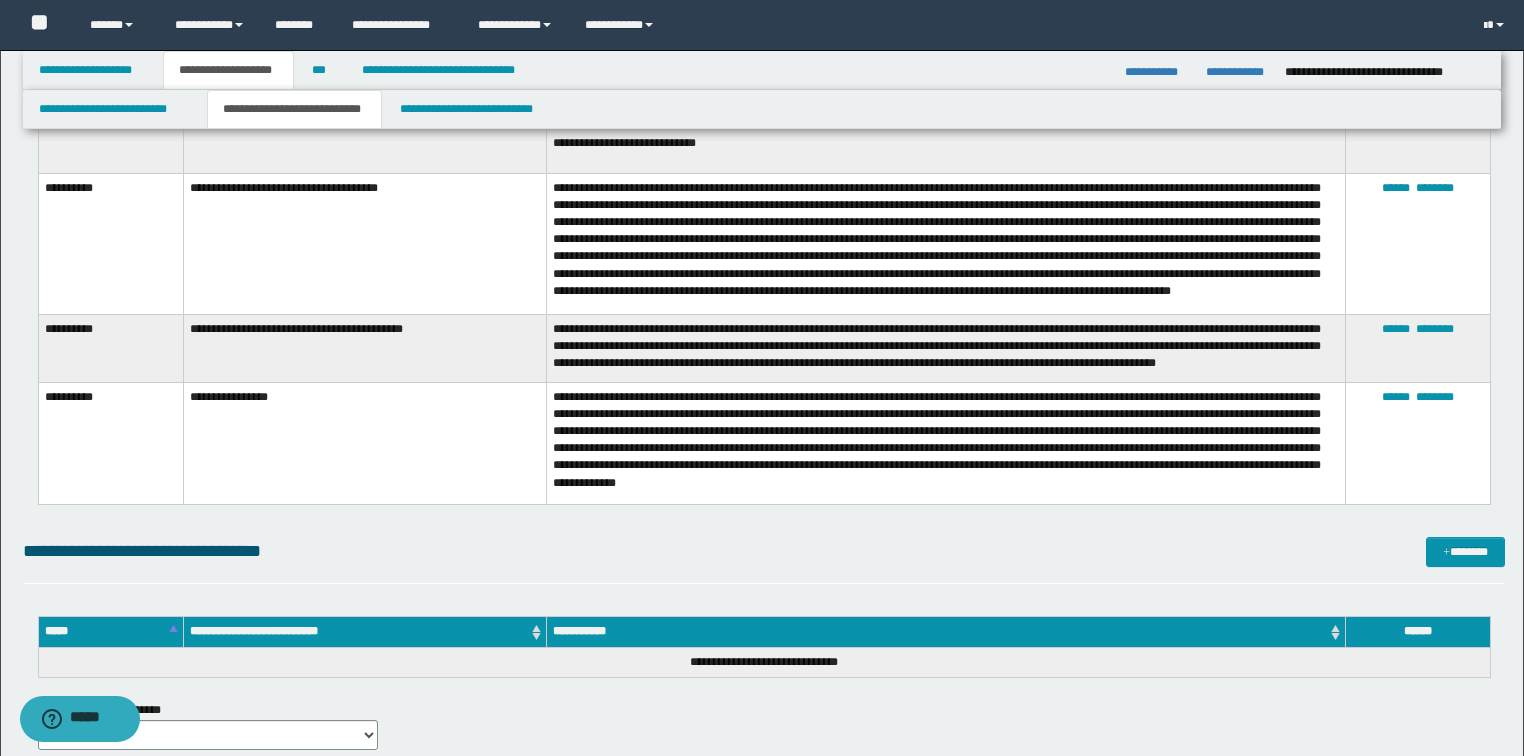 scroll, scrollTop: 4160, scrollLeft: 0, axis: vertical 